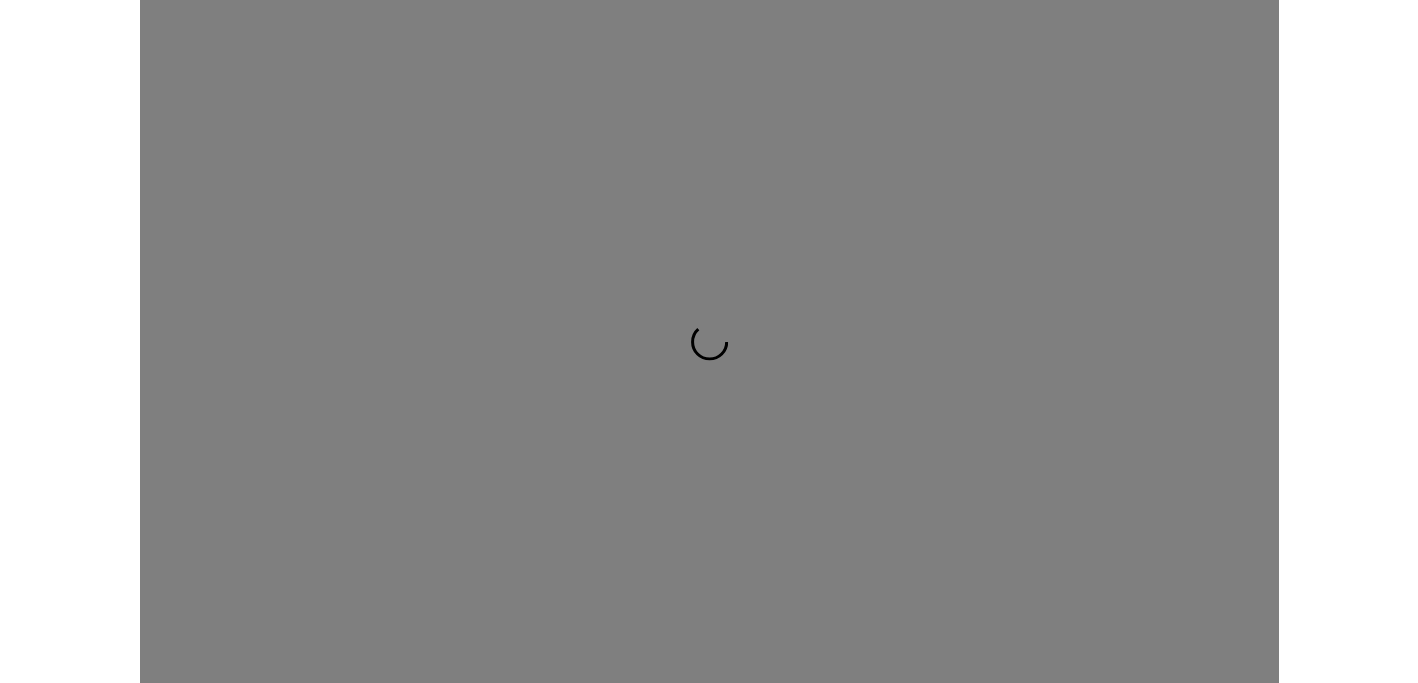 scroll, scrollTop: 0, scrollLeft: 0, axis: both 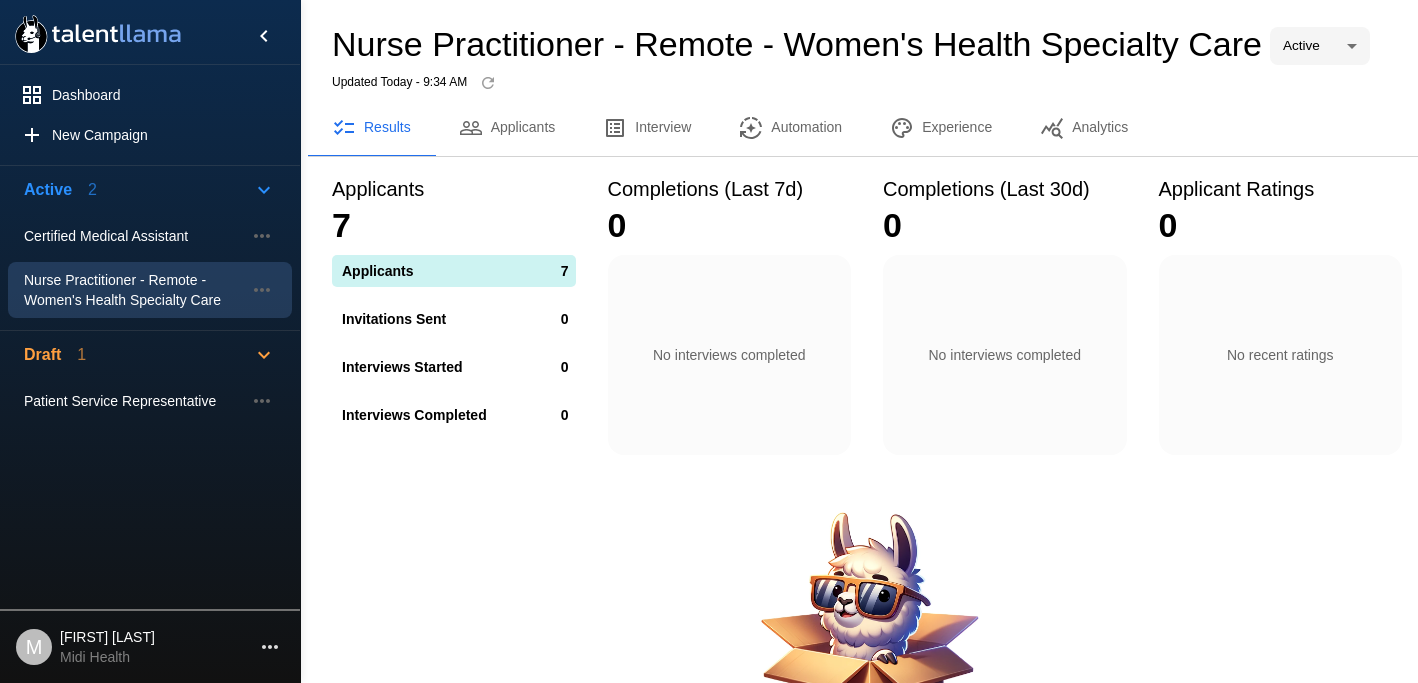 click on "Applicants" at bounding box center (507, 128) 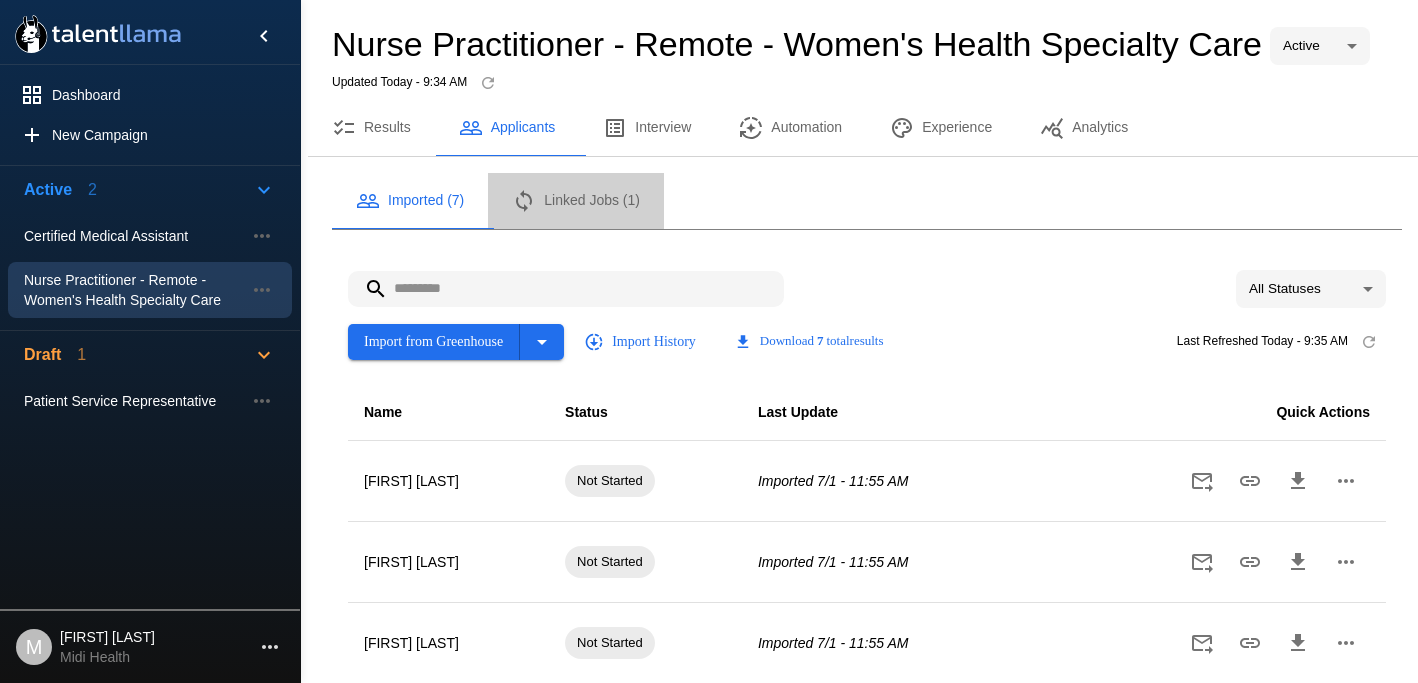 click on "Linked Jobs (1)" at bounding box center (576, 201) 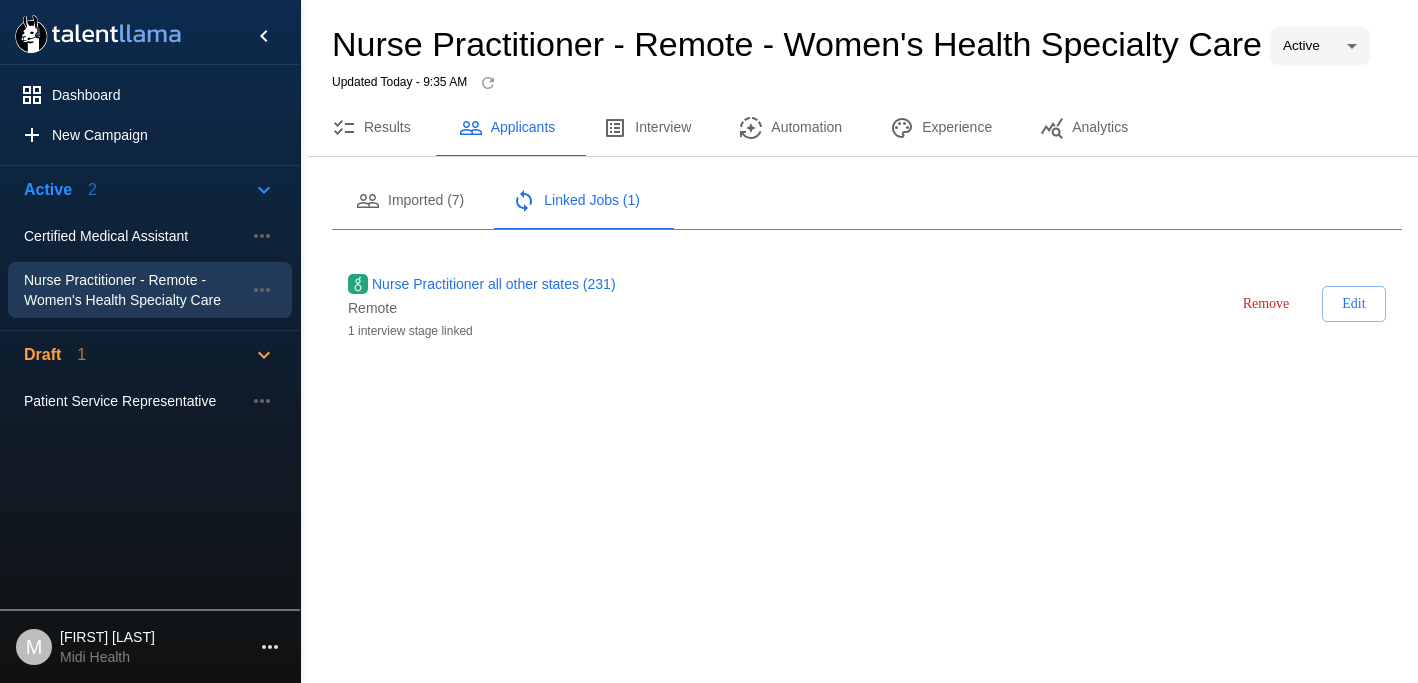 click on "Edit" at bounding box center (1354, 304) 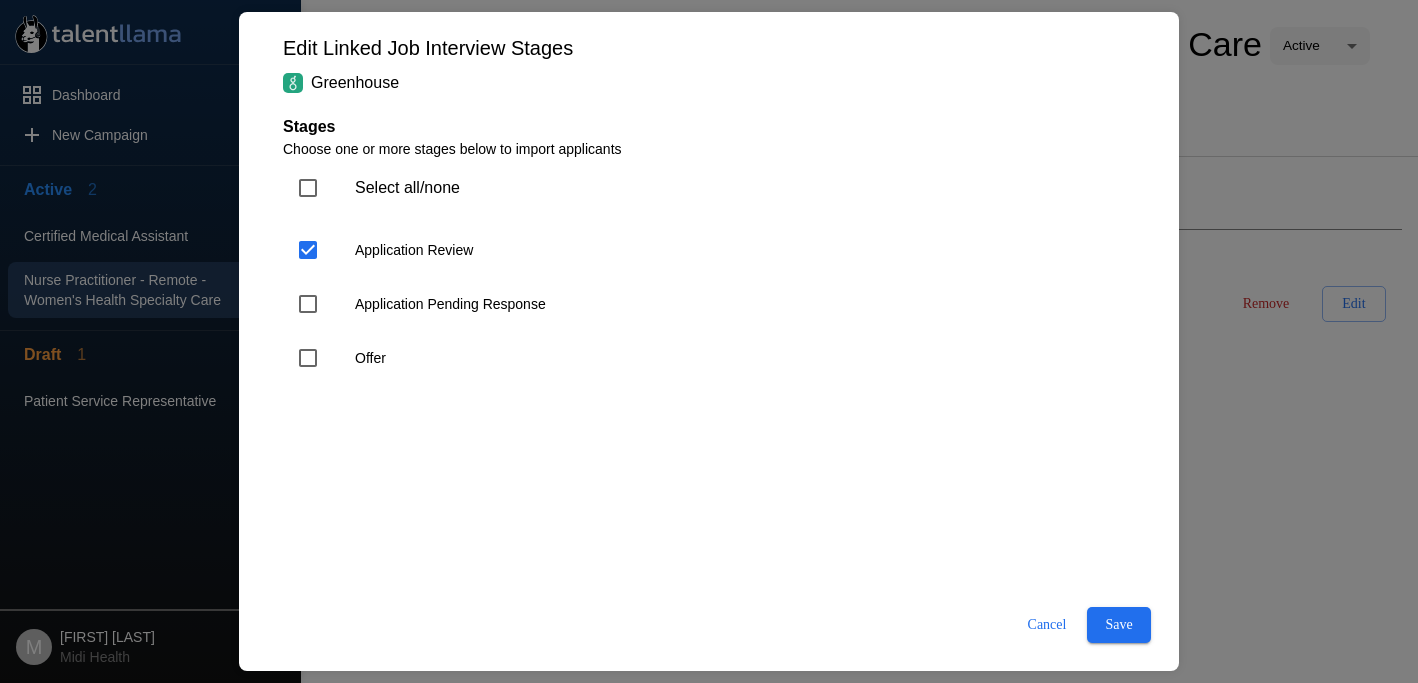 click on "Cancel" at bounding box center [1047, 625] 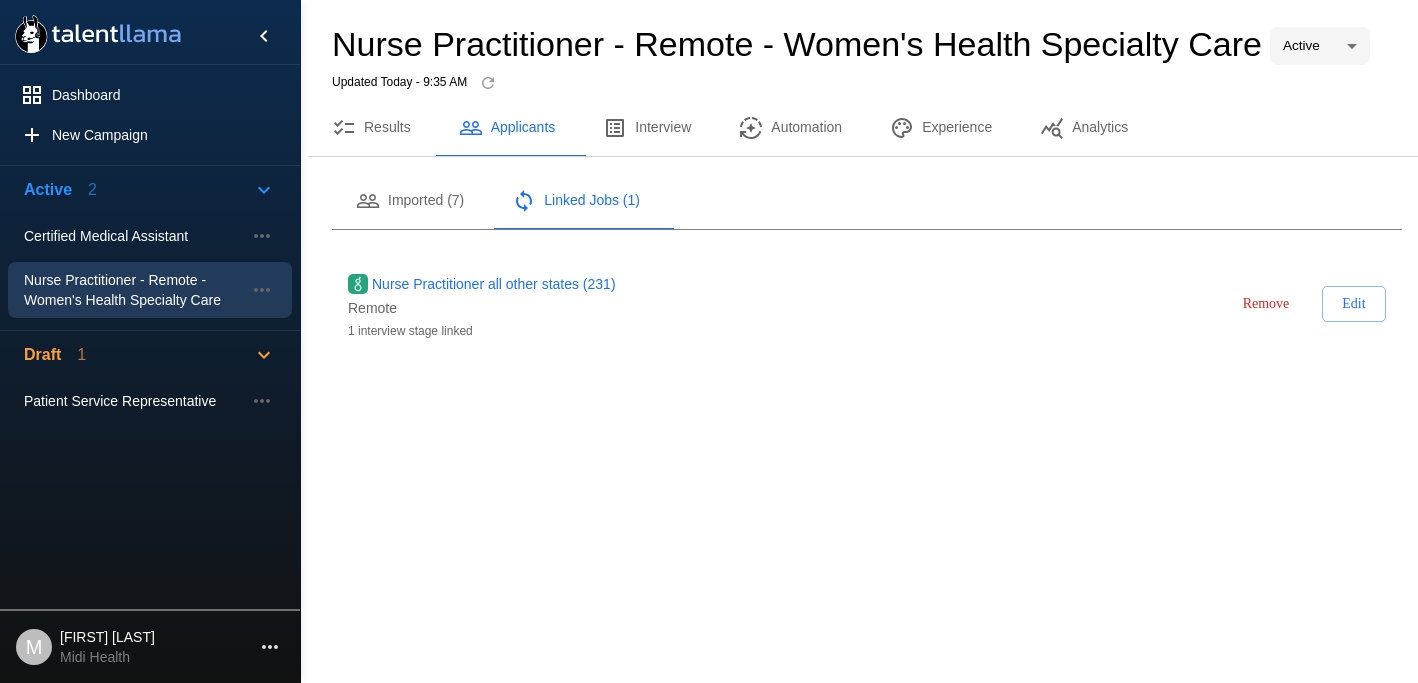 click on "Imported (7)" at bounding box center (410, 201) 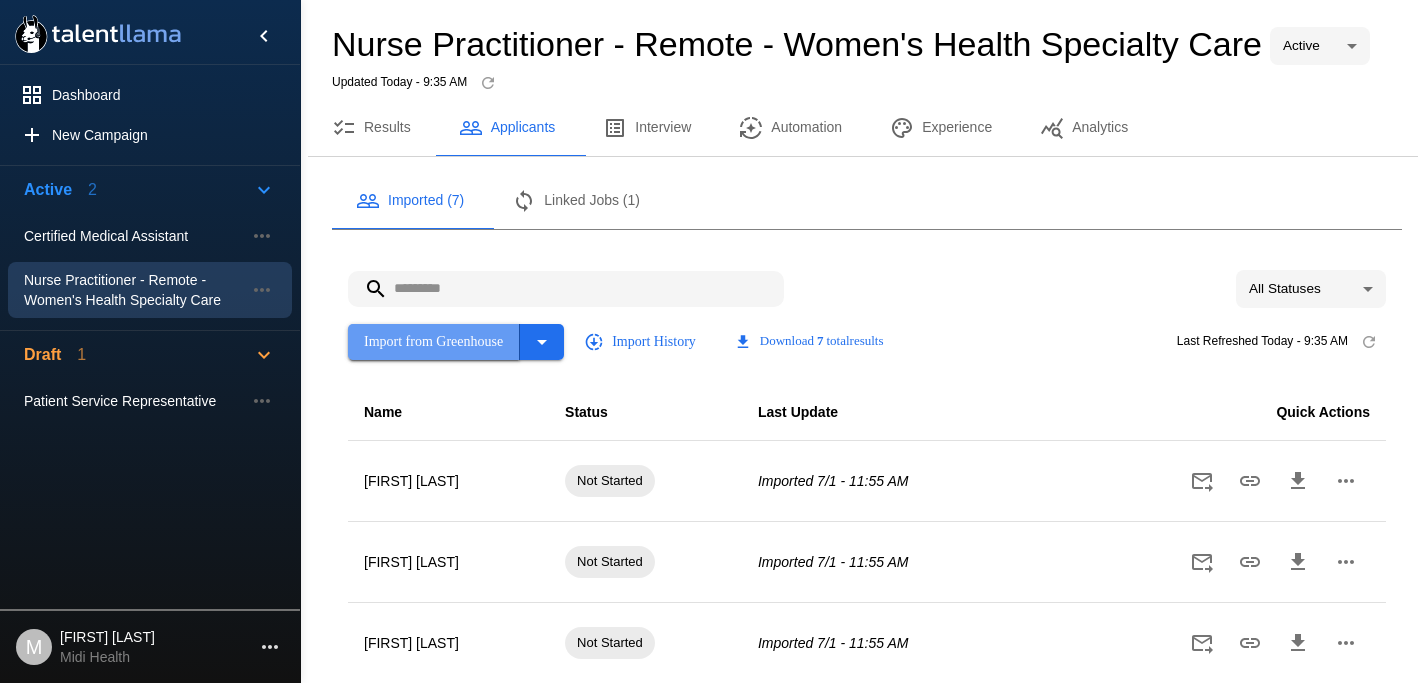 click on "Import from Greenhouse" at bounding box center (434, 342) 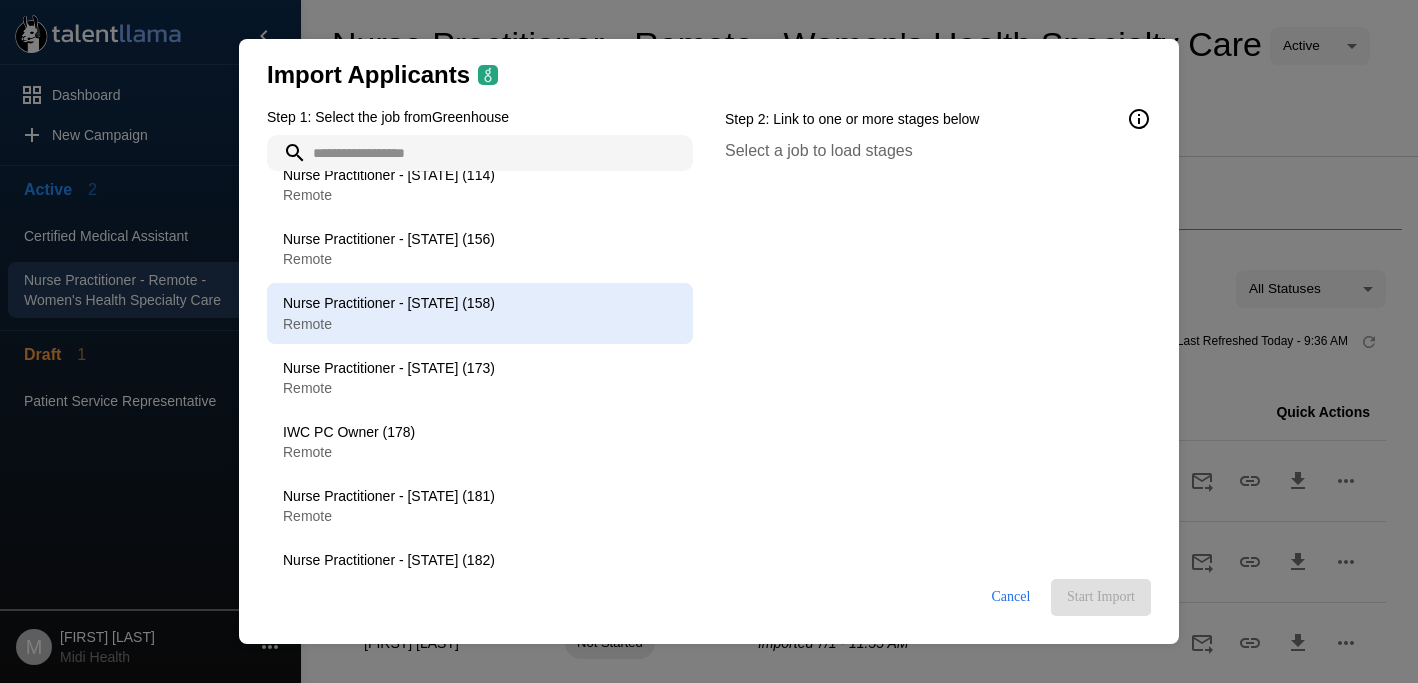 scroll, scrollTop: 0, scrollLeft: 0, axis: both 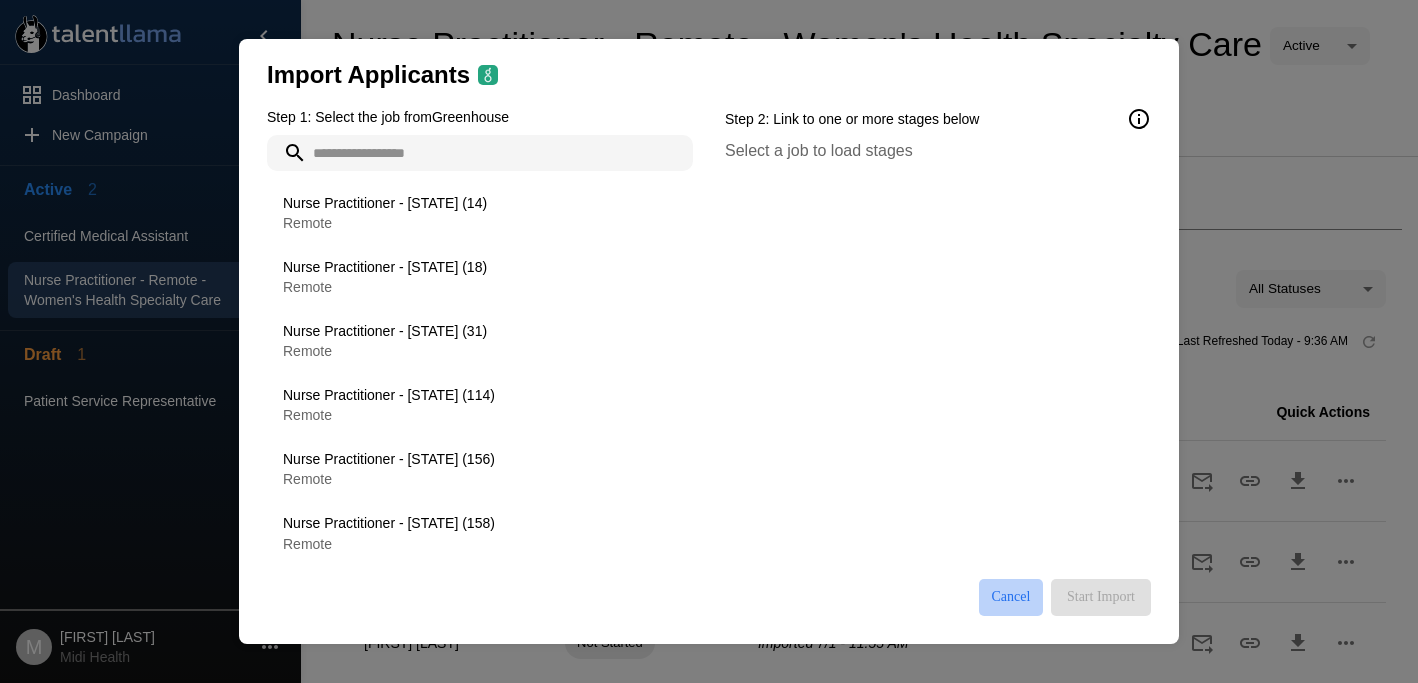 click on "Cancel" at bounding box center [1011, 597] 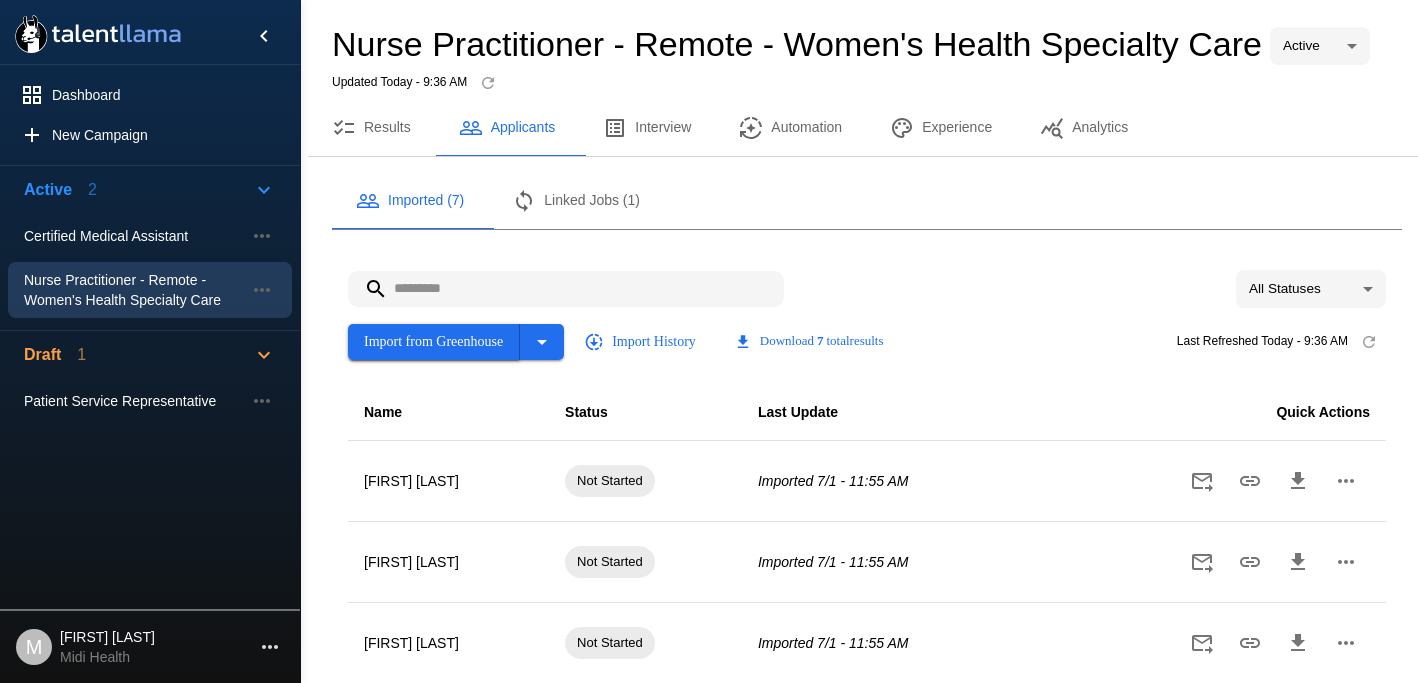 click on "Import from Greenhouse" at bounding box center [434, 342] 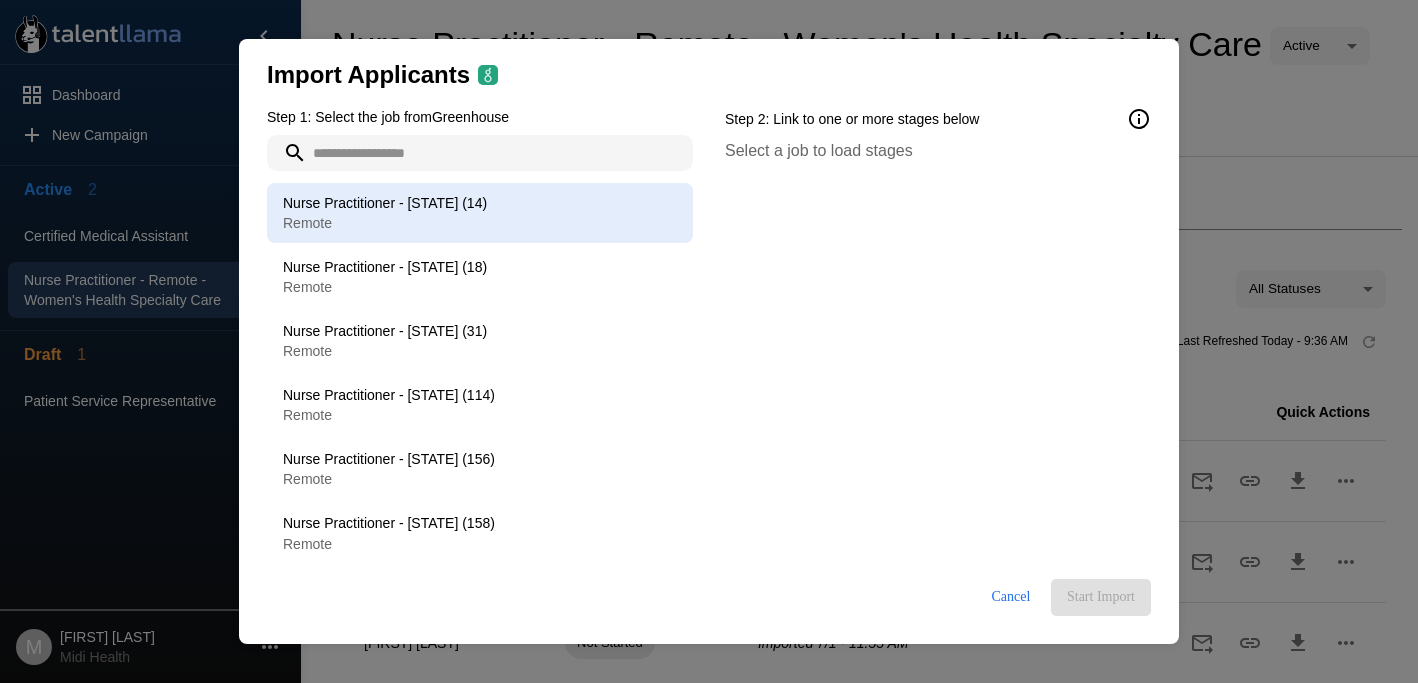 click on "Remote" at bounding box center (480, 223) 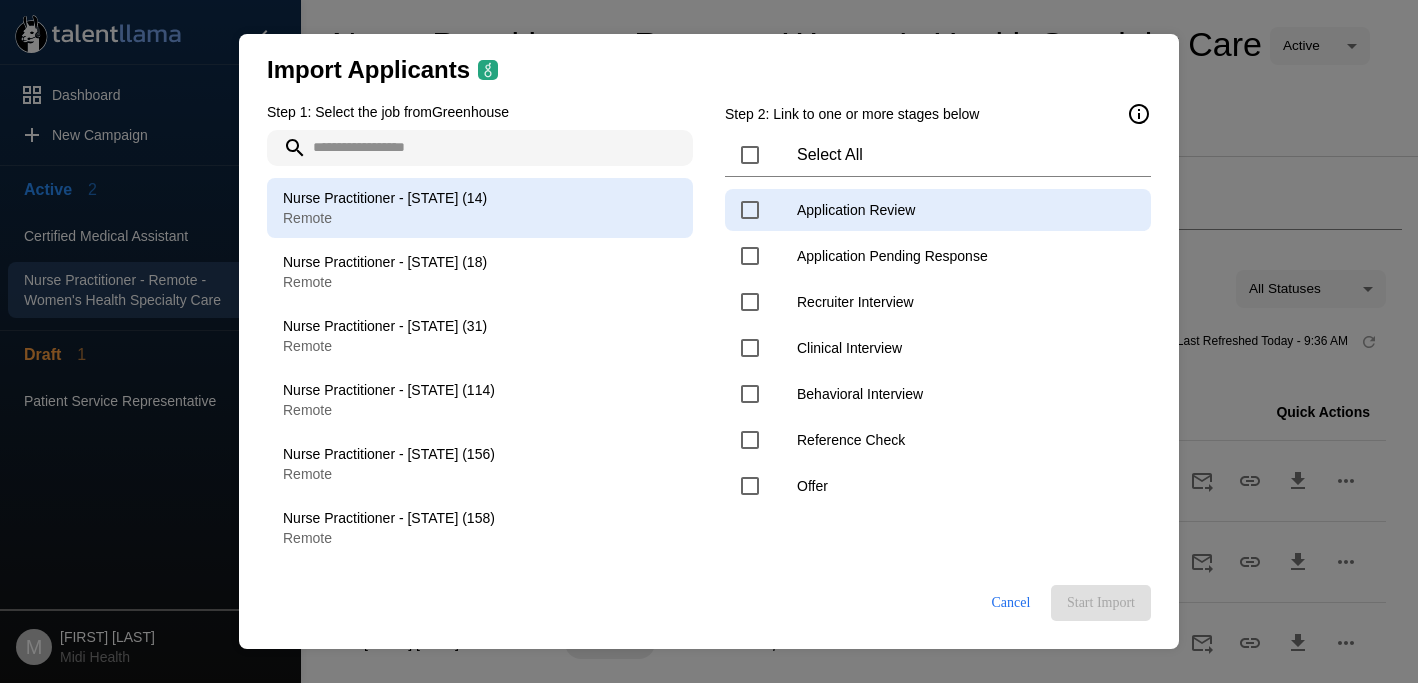 click on "Application Review" at bounding box center (938, 210) 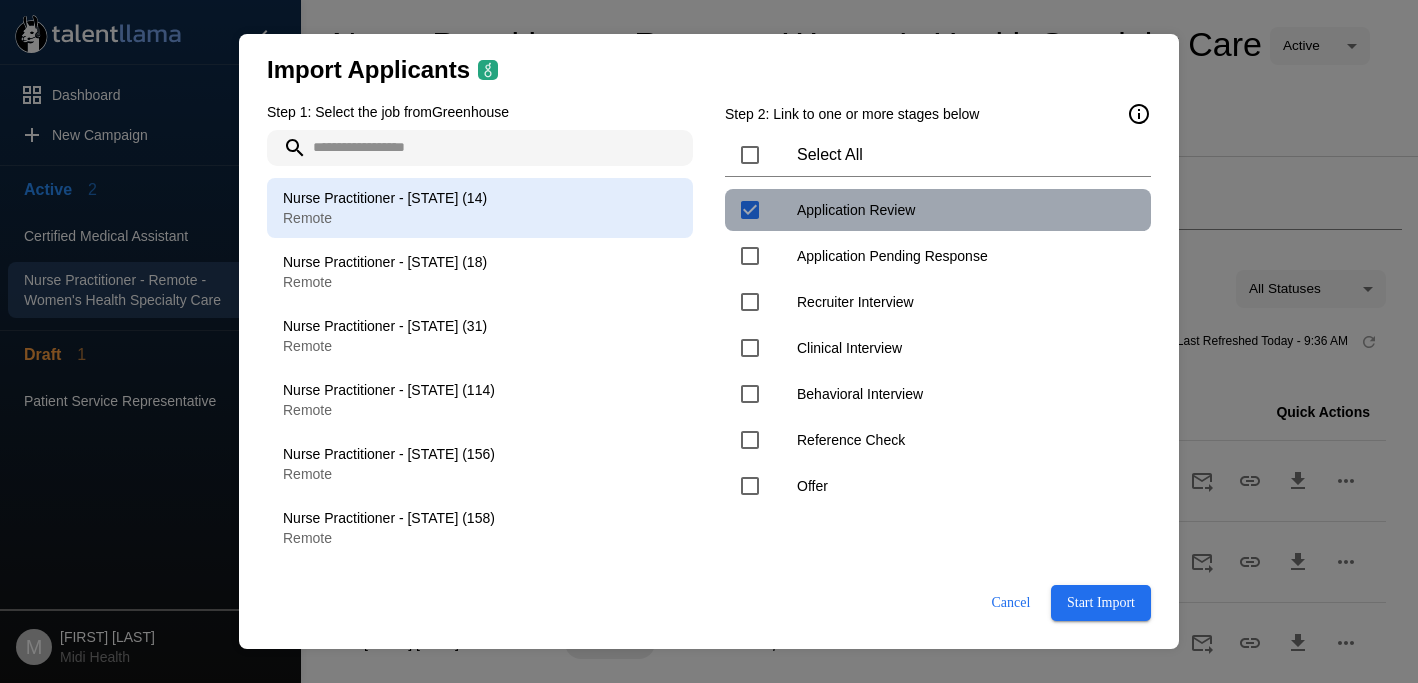 click on "Application Review" at bounding box center [938, 210] 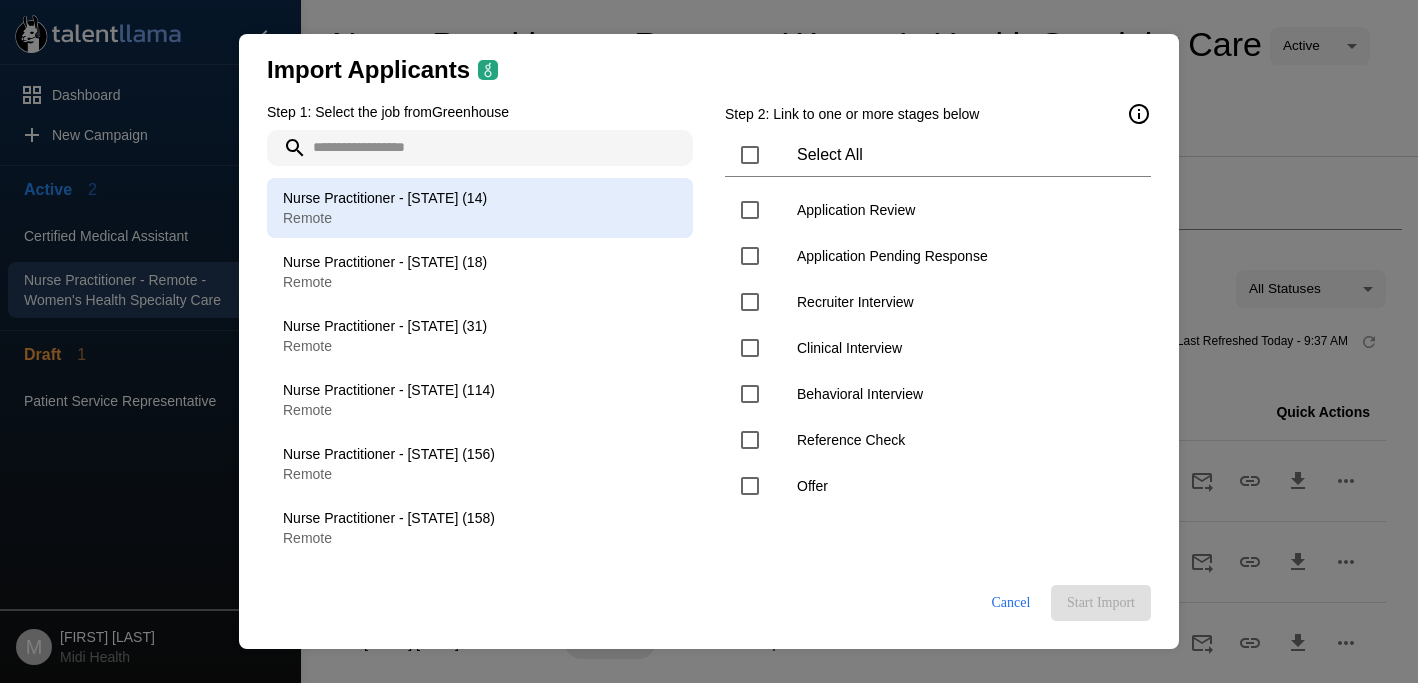 click on "Cancel" at bounding box center [1011, 603] 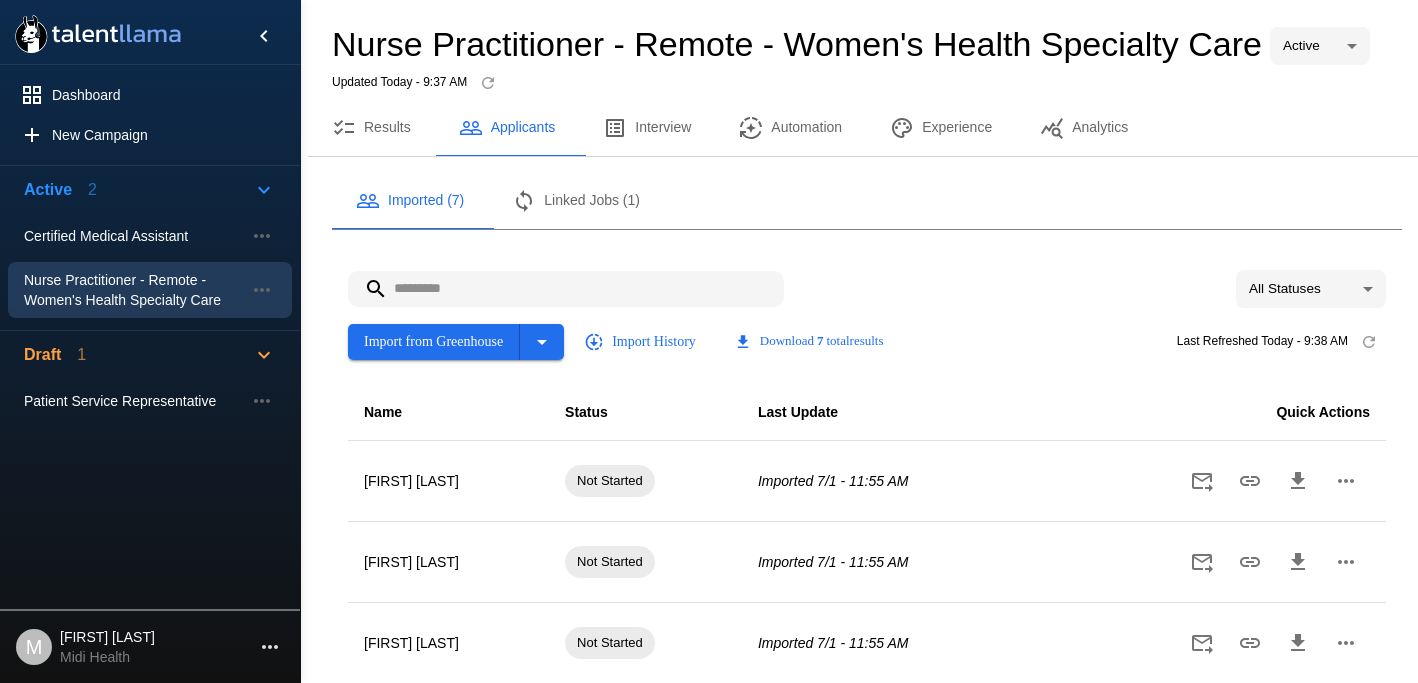 click on "M" at bounding box center [34, 647] 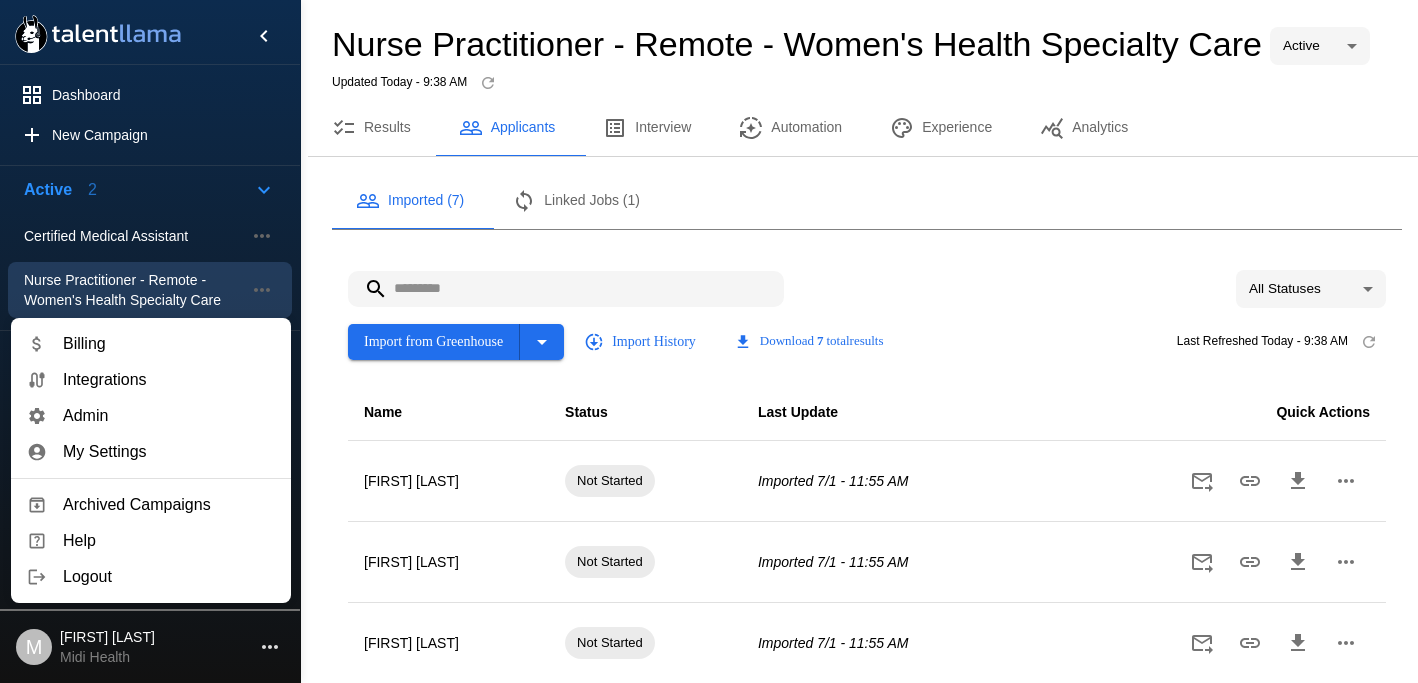 click at bounding box center [709, 341] 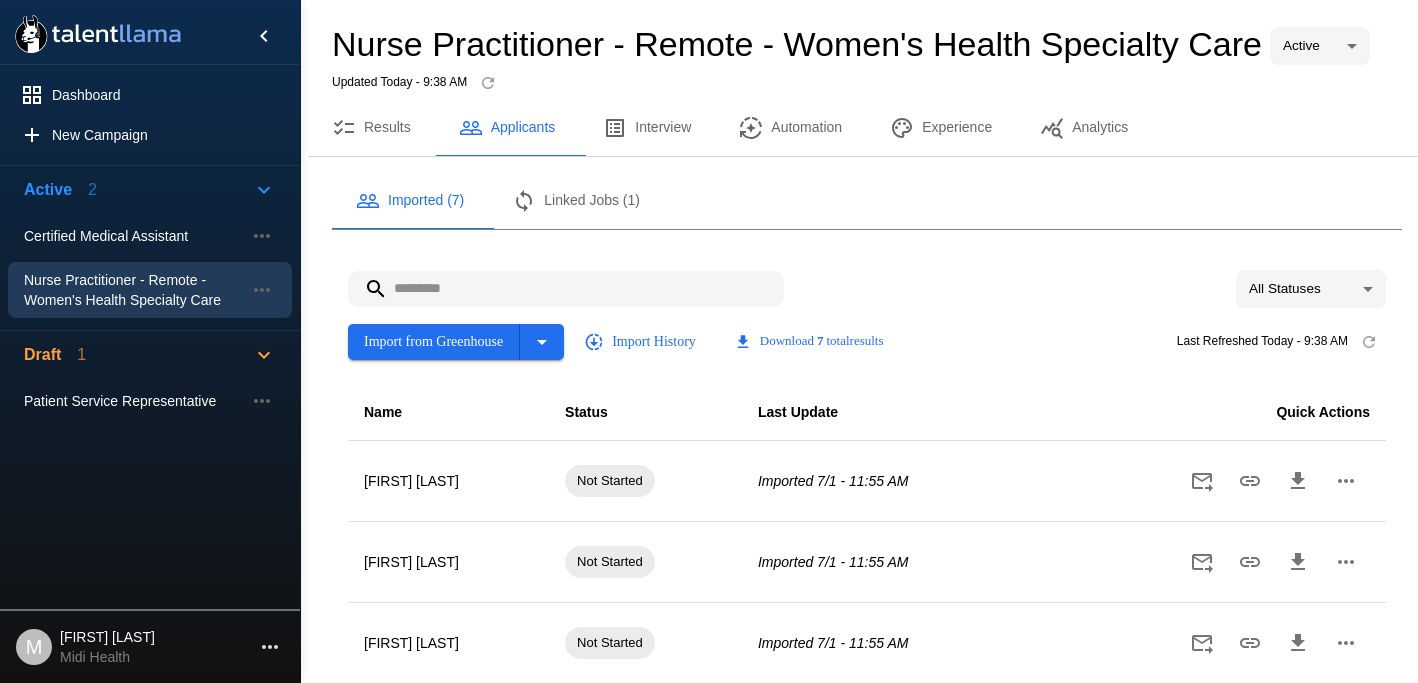 click on "Dashboard" at bounding box center [164, 95] 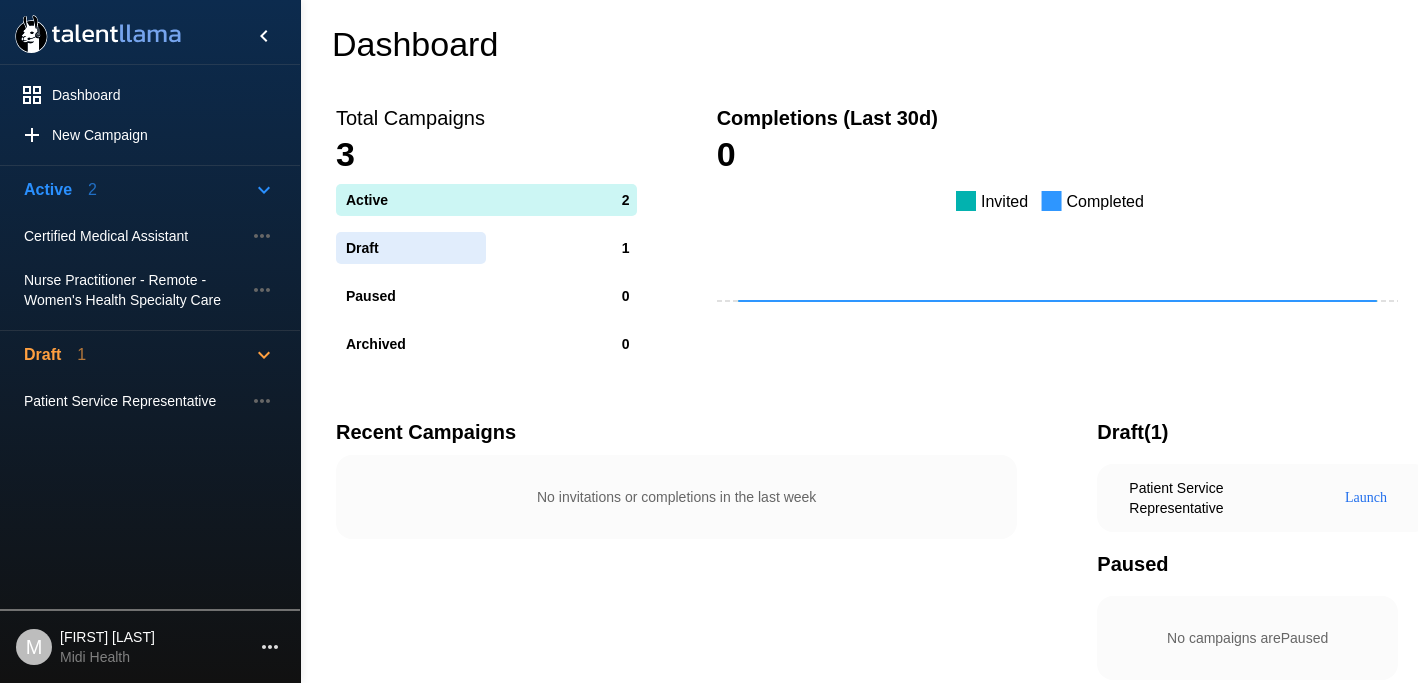 scroll, scrollTop: 137, scrollLeft: 0, axis: vertical 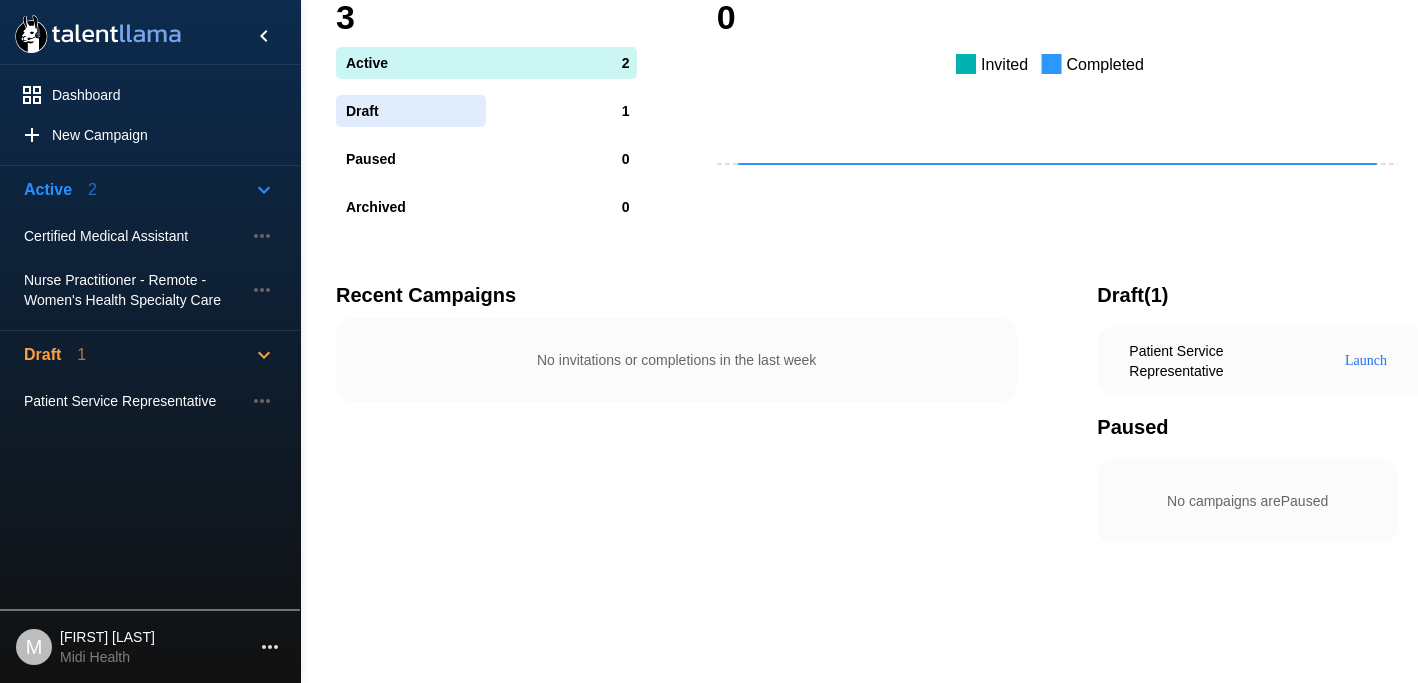 click on "Midi Health" at bounding box center [107, 657] 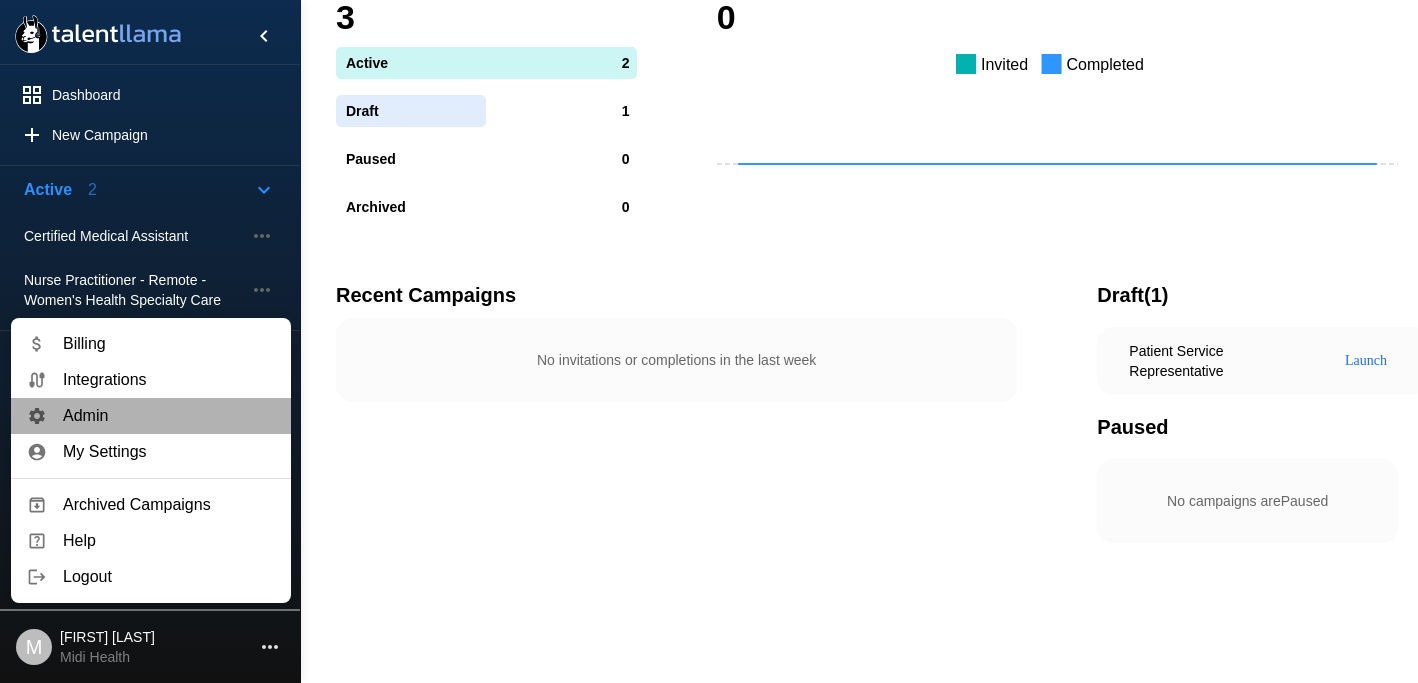 click on "Admin" at bounding box center [169, 380] 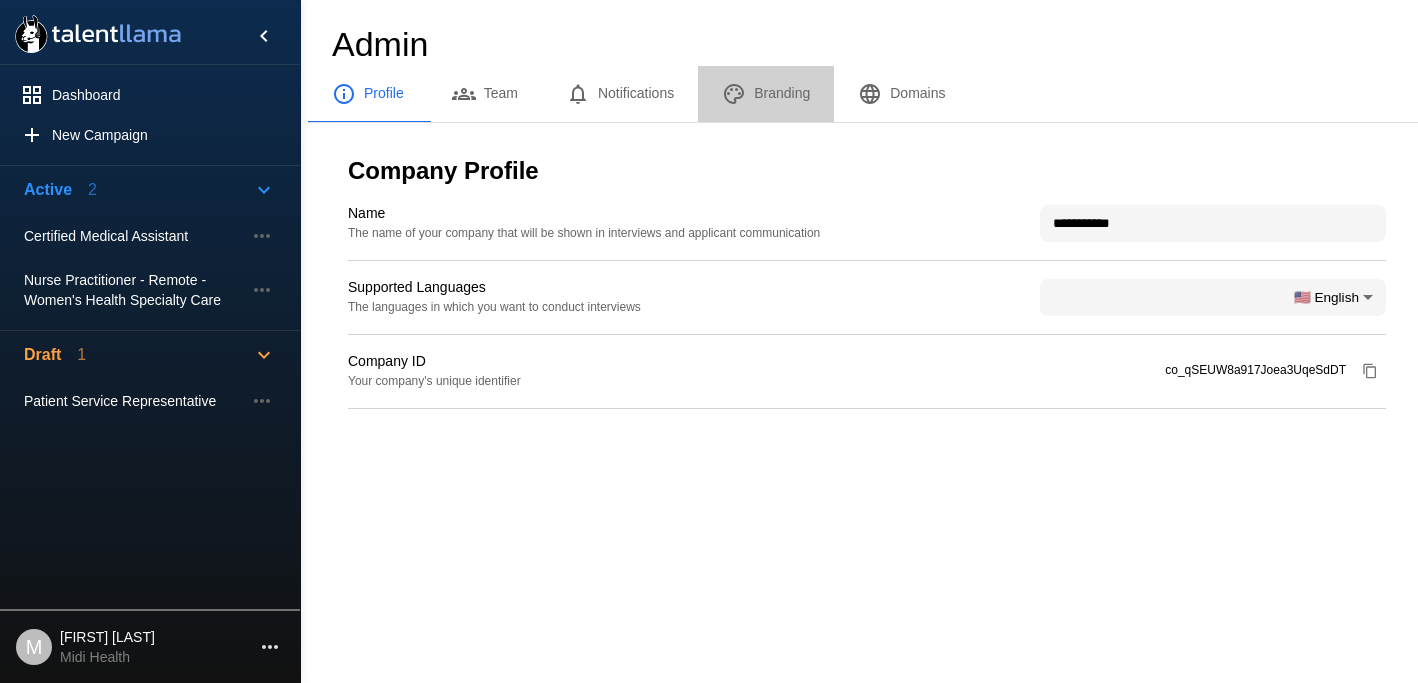 click on "Branding" at bounding box center (766, 94) 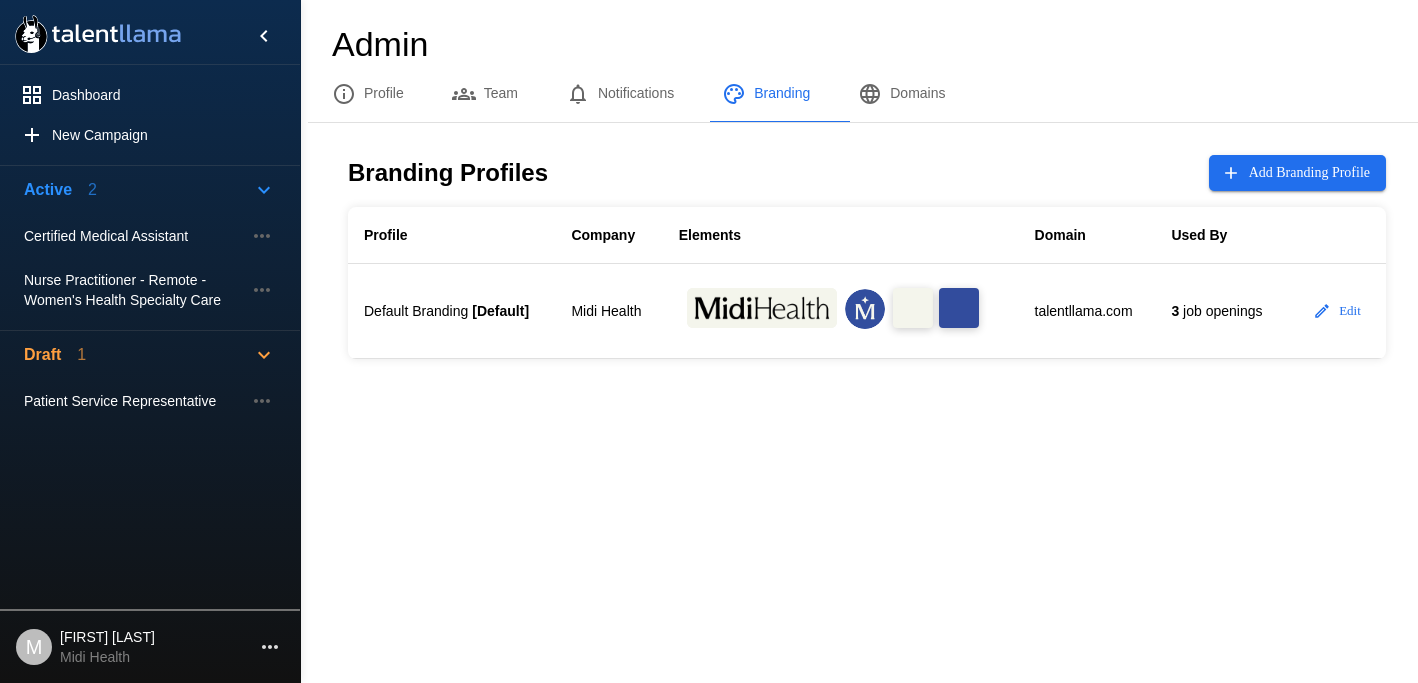 click on "Domains" at bounding box center (901, 94) 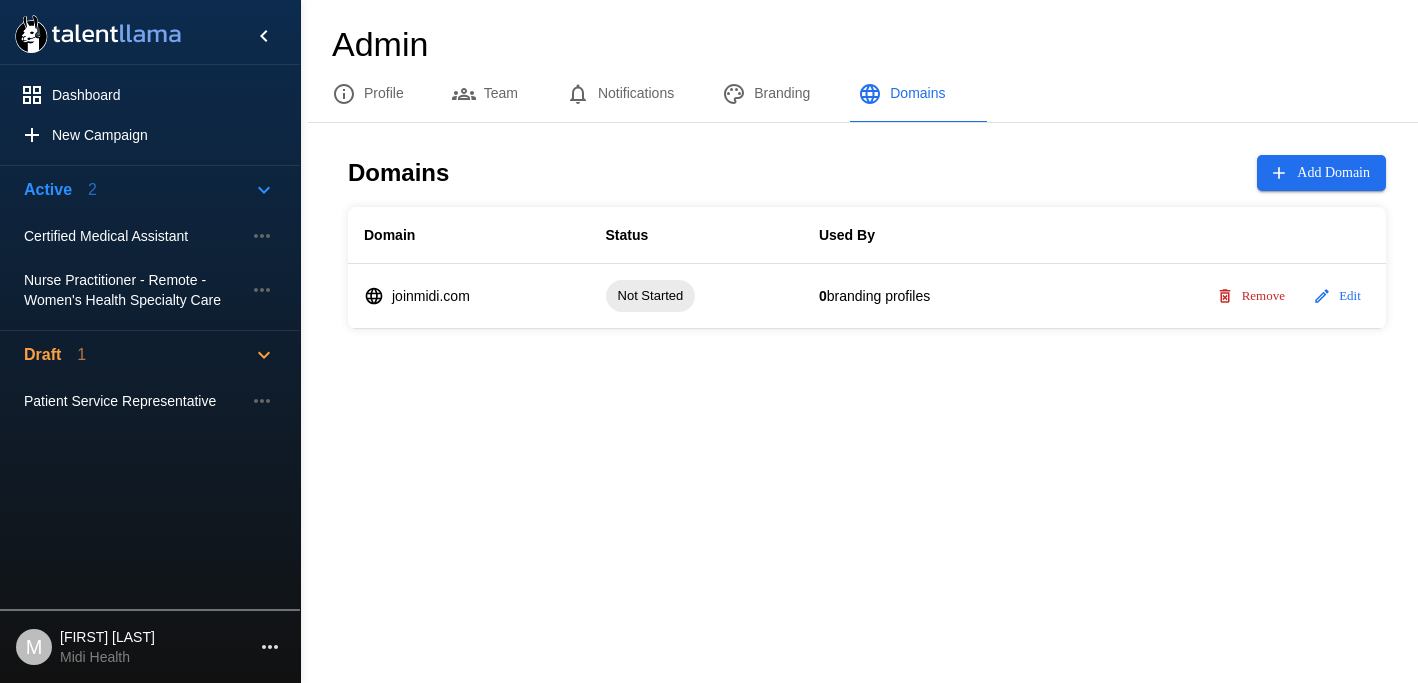 click on "Not Started" at bounding box center [651, 296] 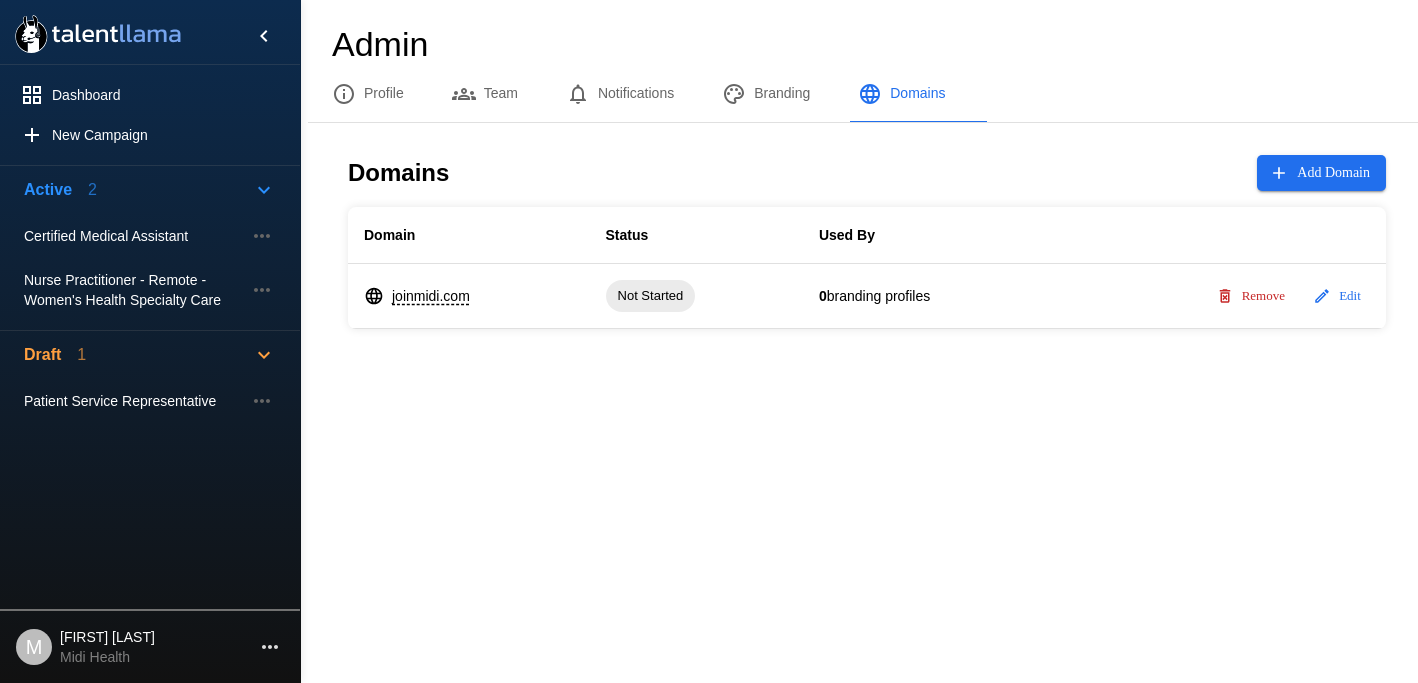 click on "joinmidi.com" at bounding box center [431, 296] 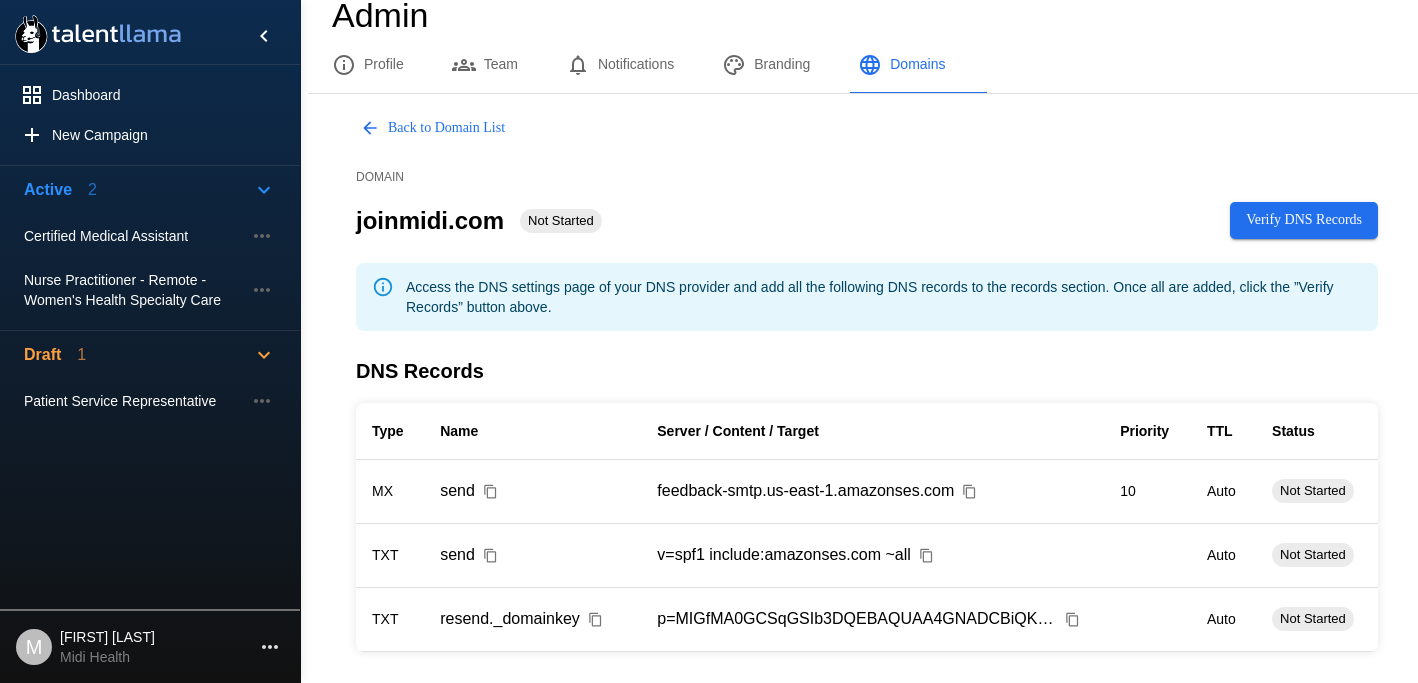 scroll, scrollTop: 0, scrollLeft: 0, axis: both 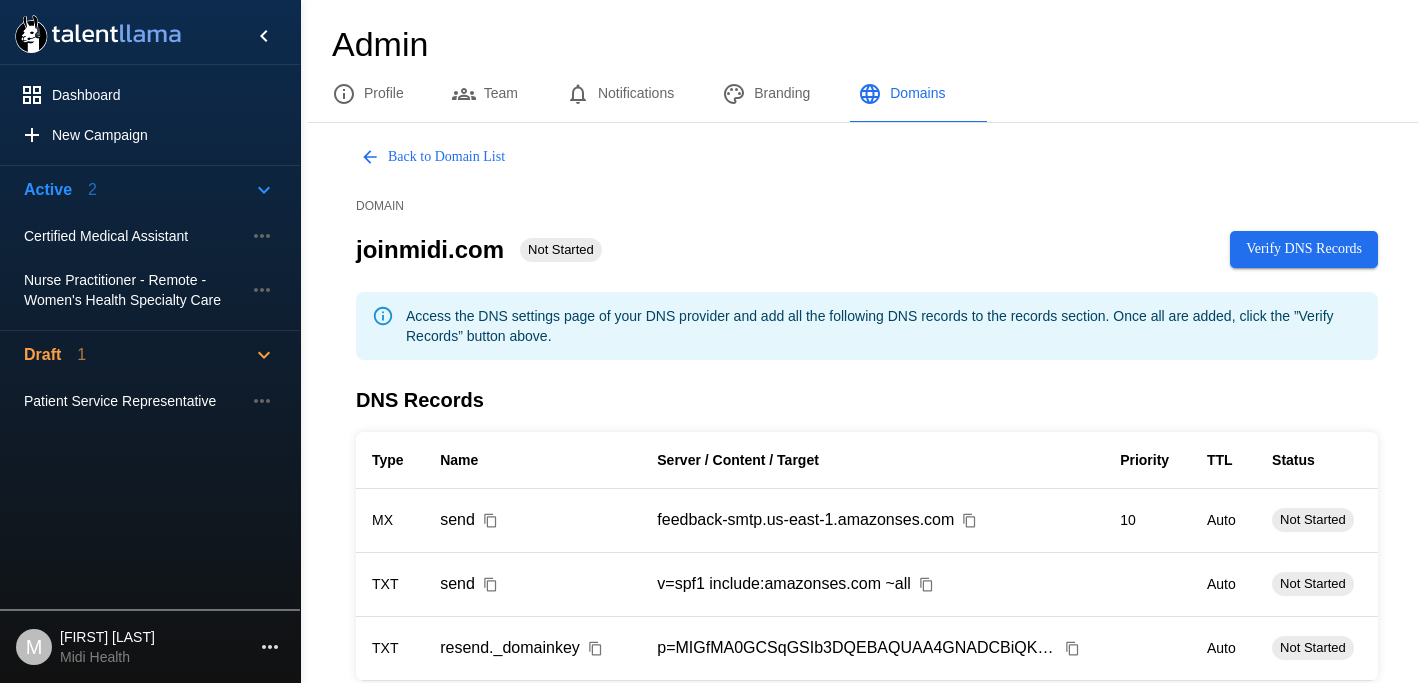 click on "Branding" at bounding box center (766, 94) 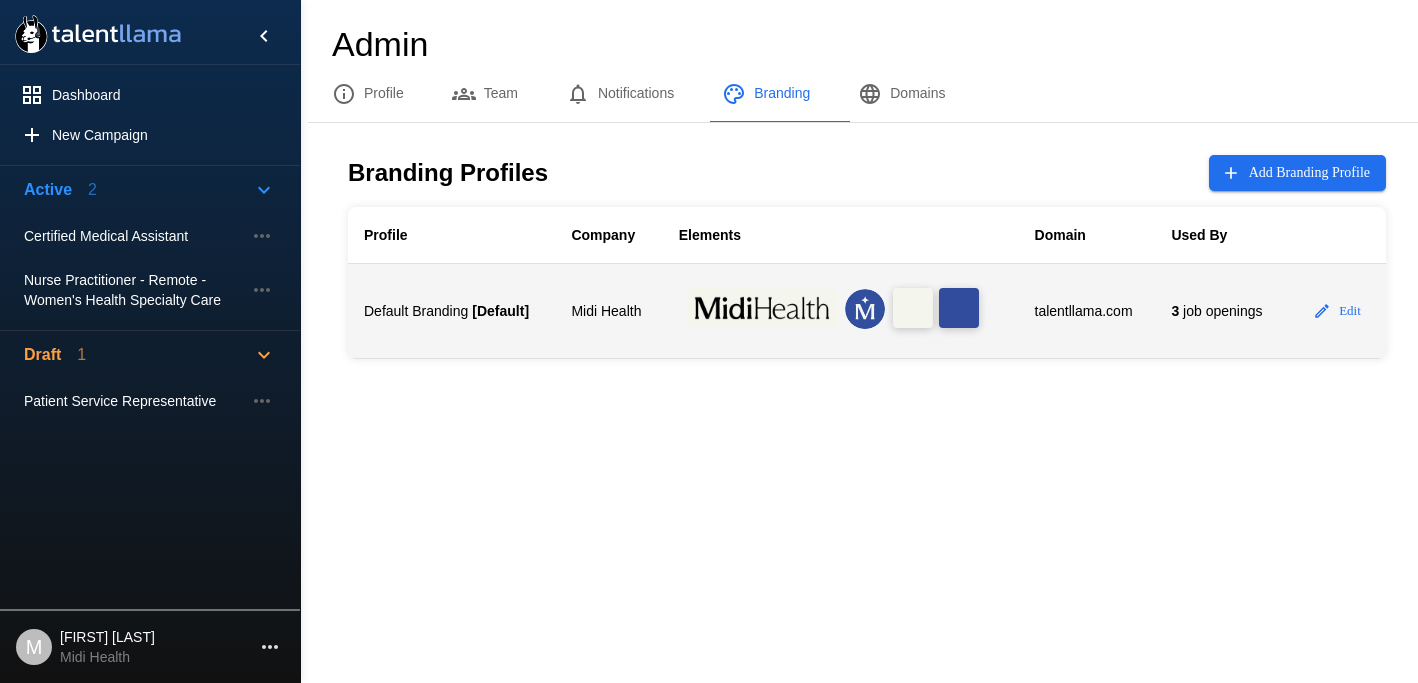 click on "Midi Health" at bounding box center (608, 311) 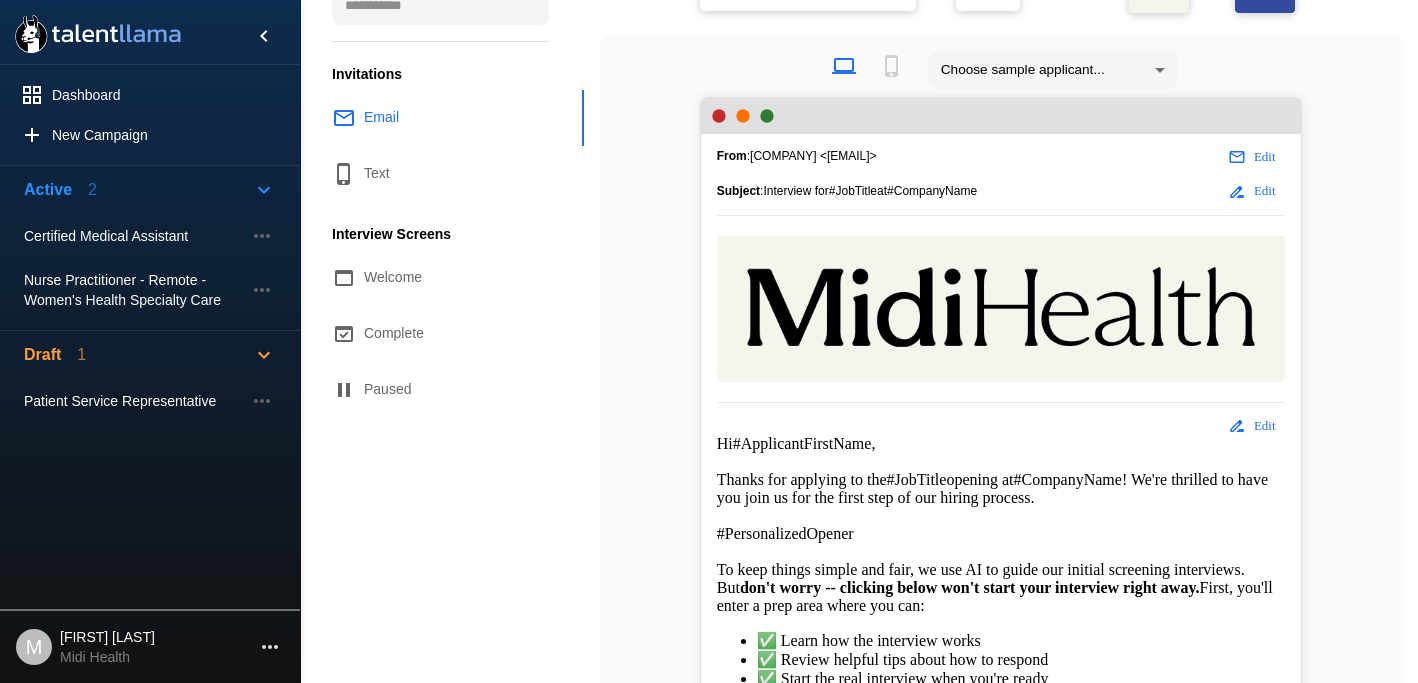 scroll, scrollTop: 312, scrollLeft: 0, axis: vertical 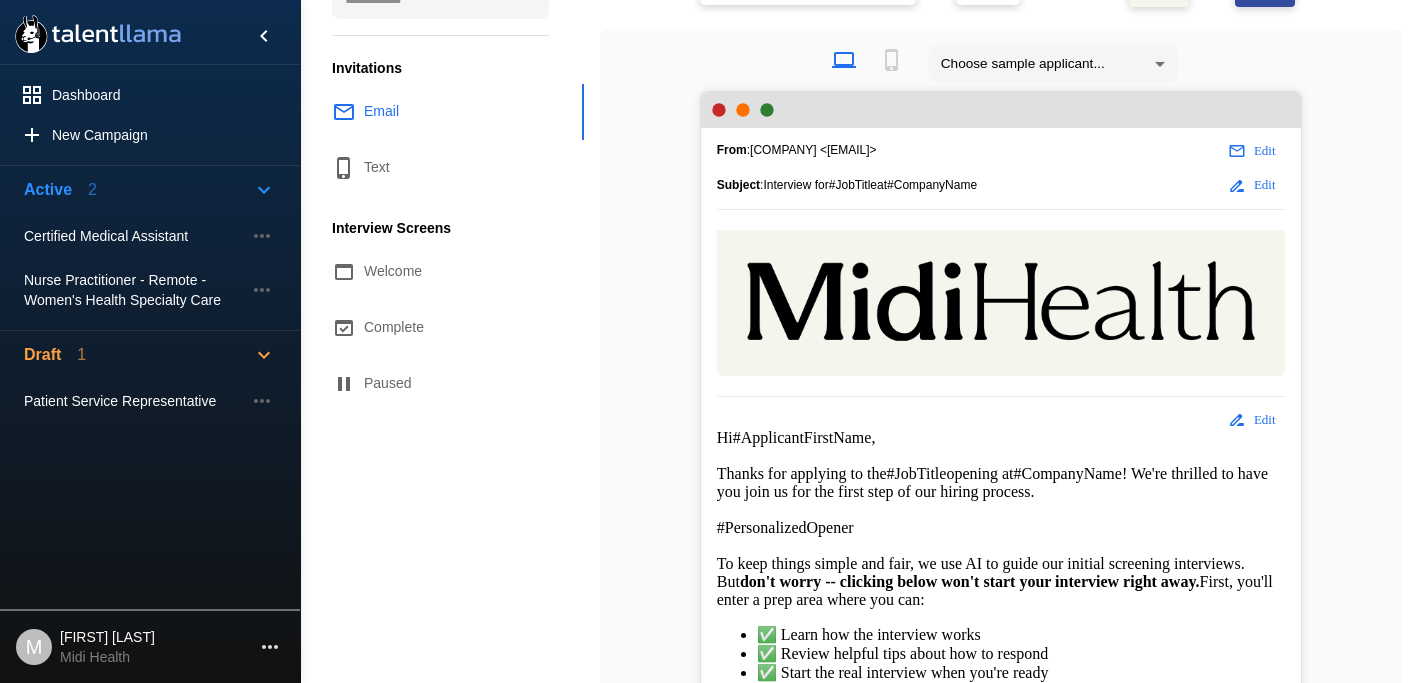 click on "Edit" at bounding box center [1253, 151] 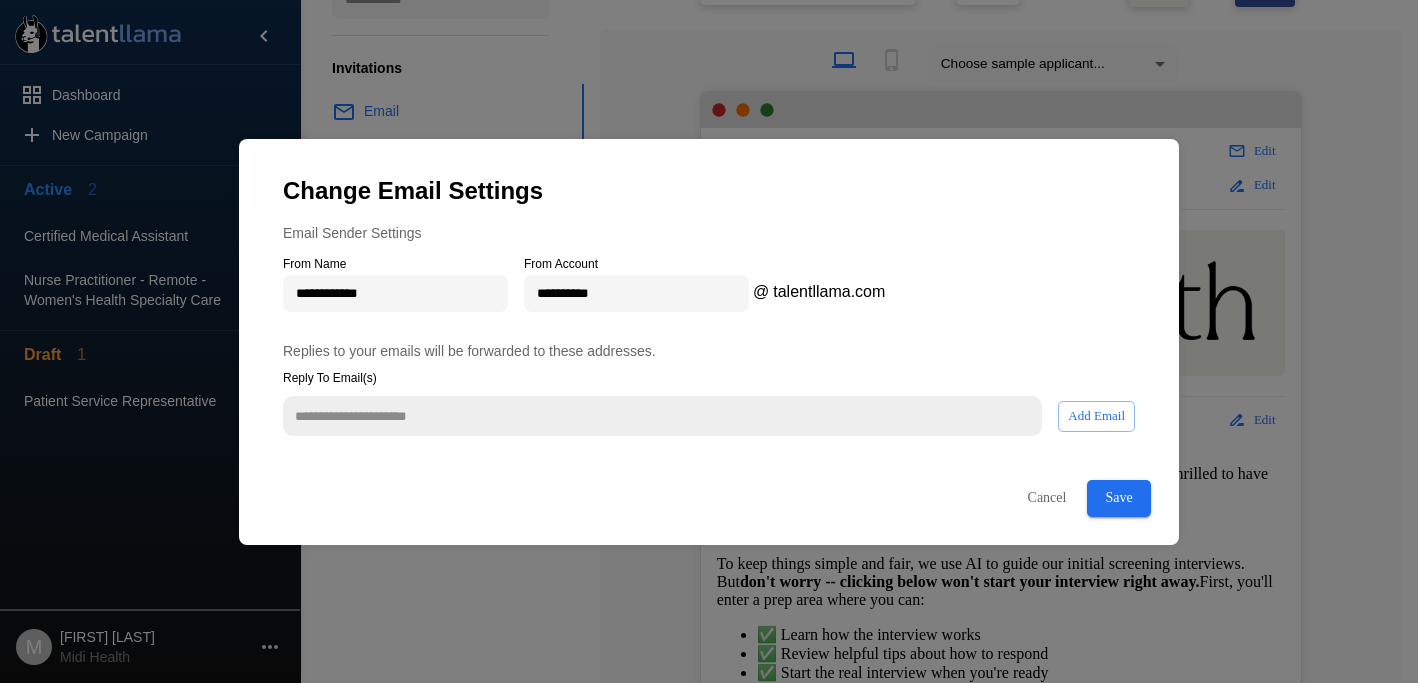 click on "Cancel" at bounding box center [1047, 498] 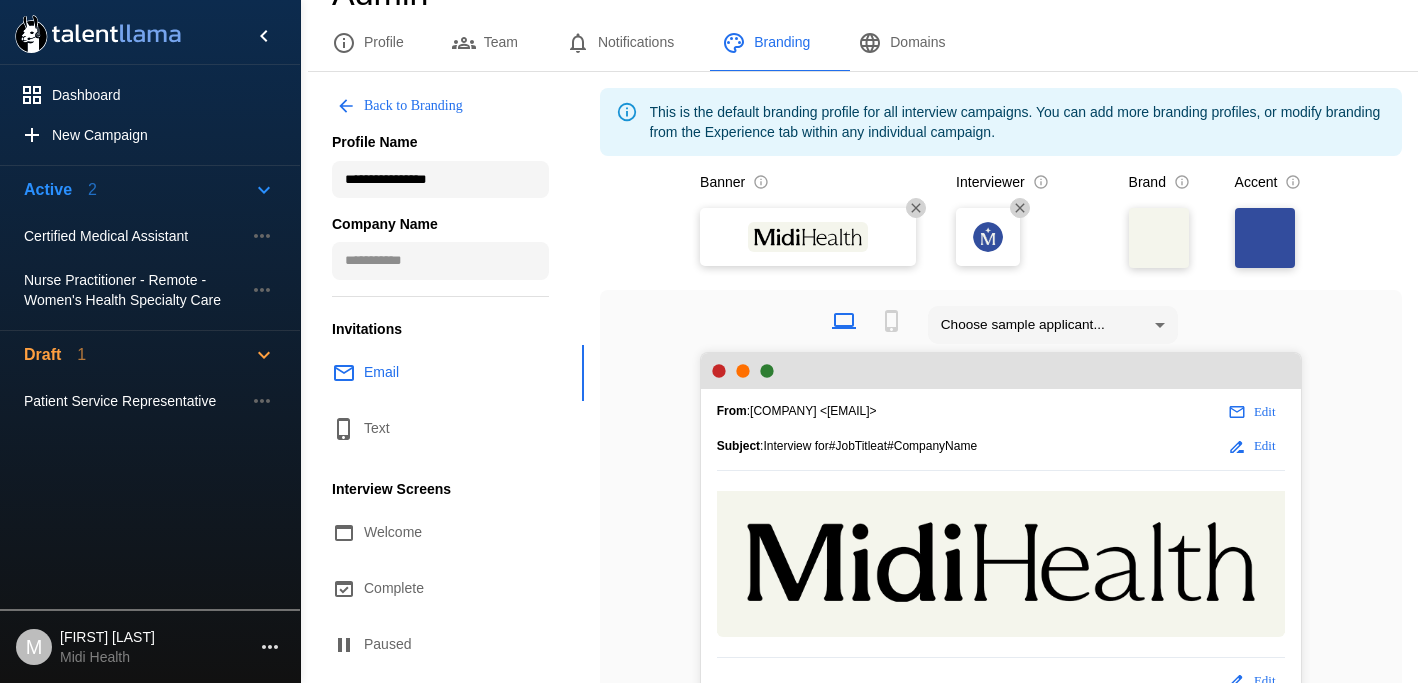 scroll, scrollTop: 26, scrollLeft: 0, axis: vertical 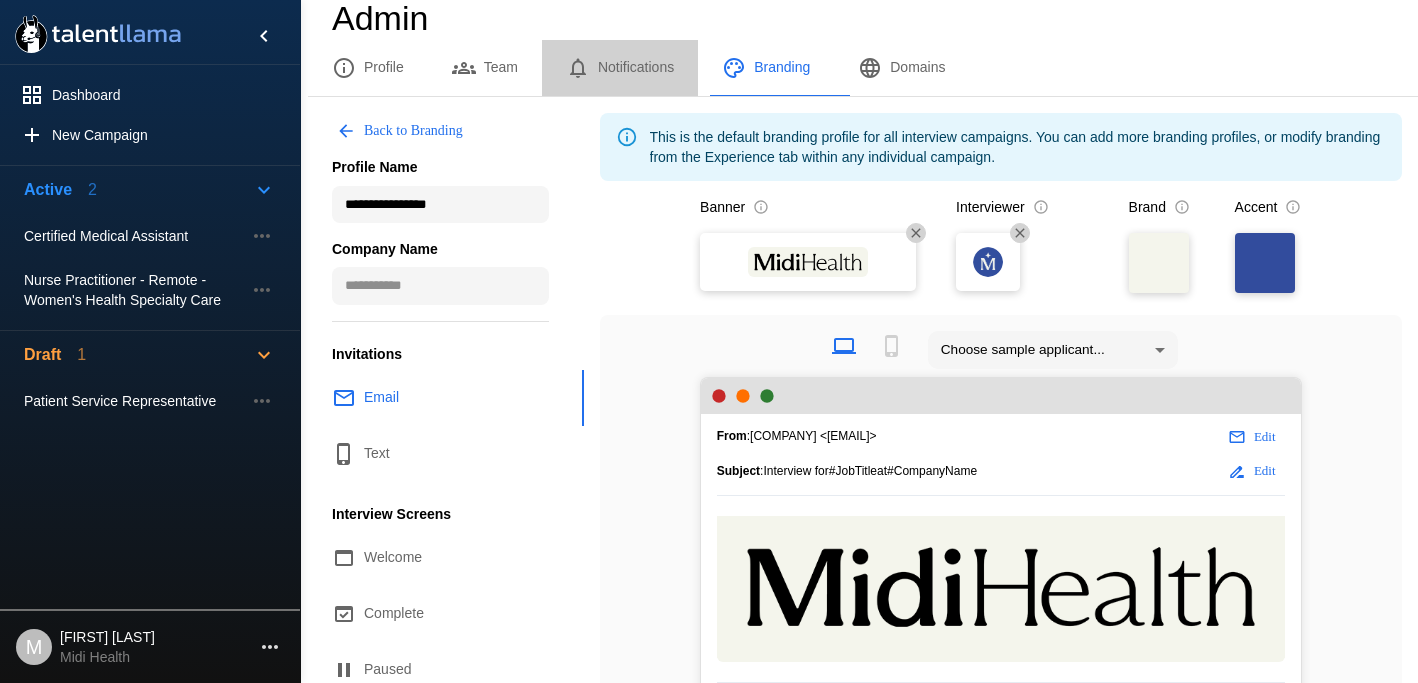 click on "Notifications" at bounding box center [620, 68] 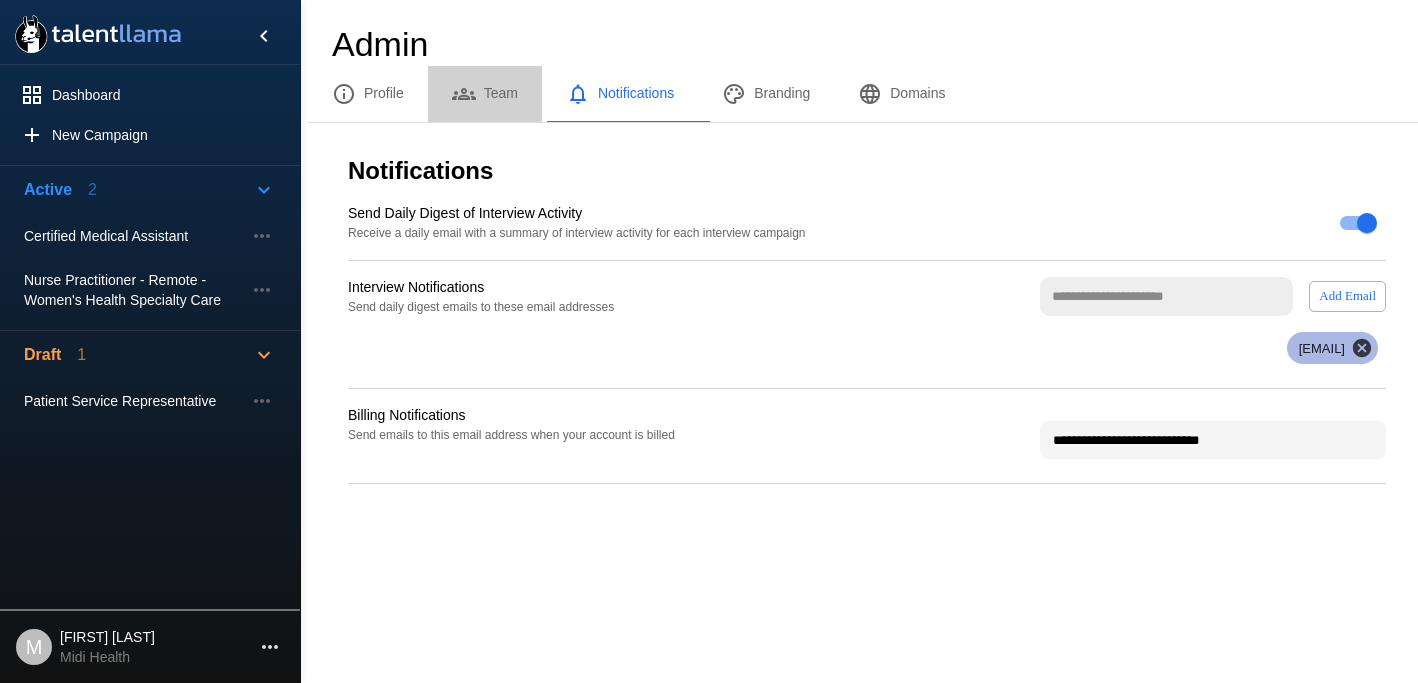 click at bounding box center [464, 94] 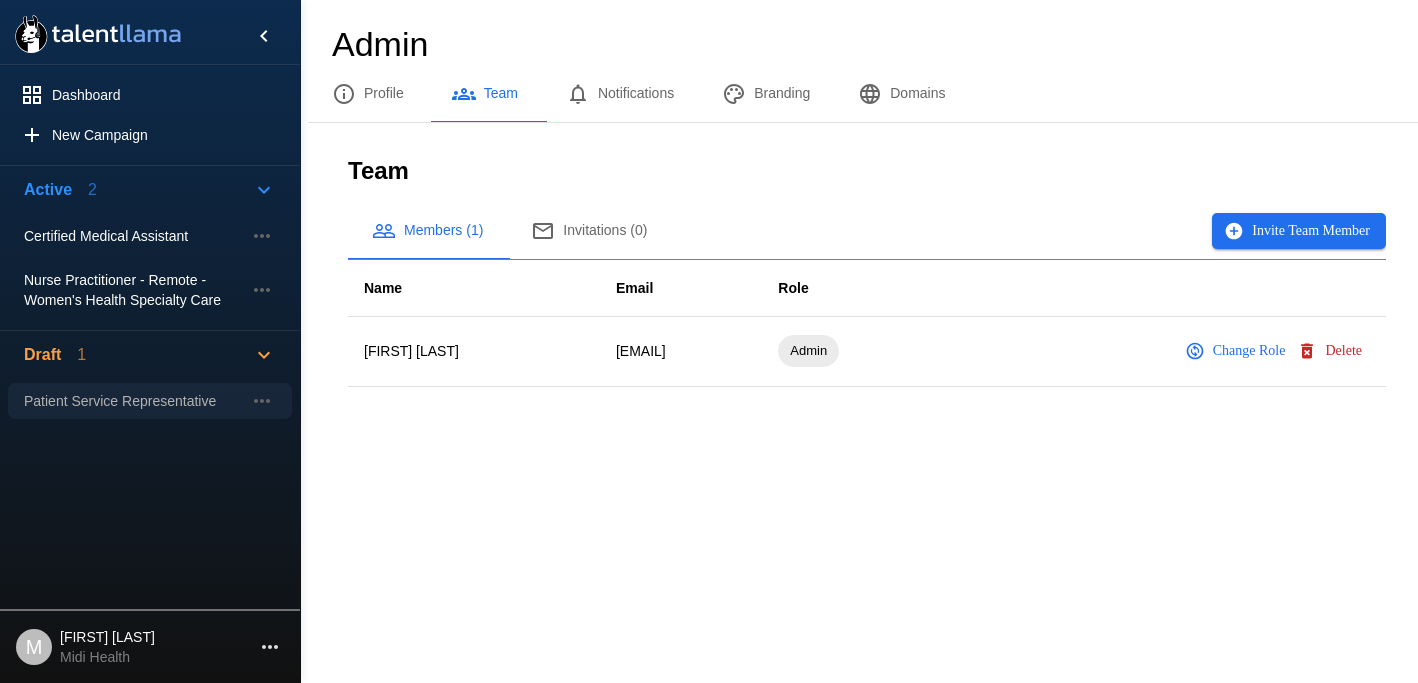 click on "Patient Service Representative" at bounding box center (134, 236) 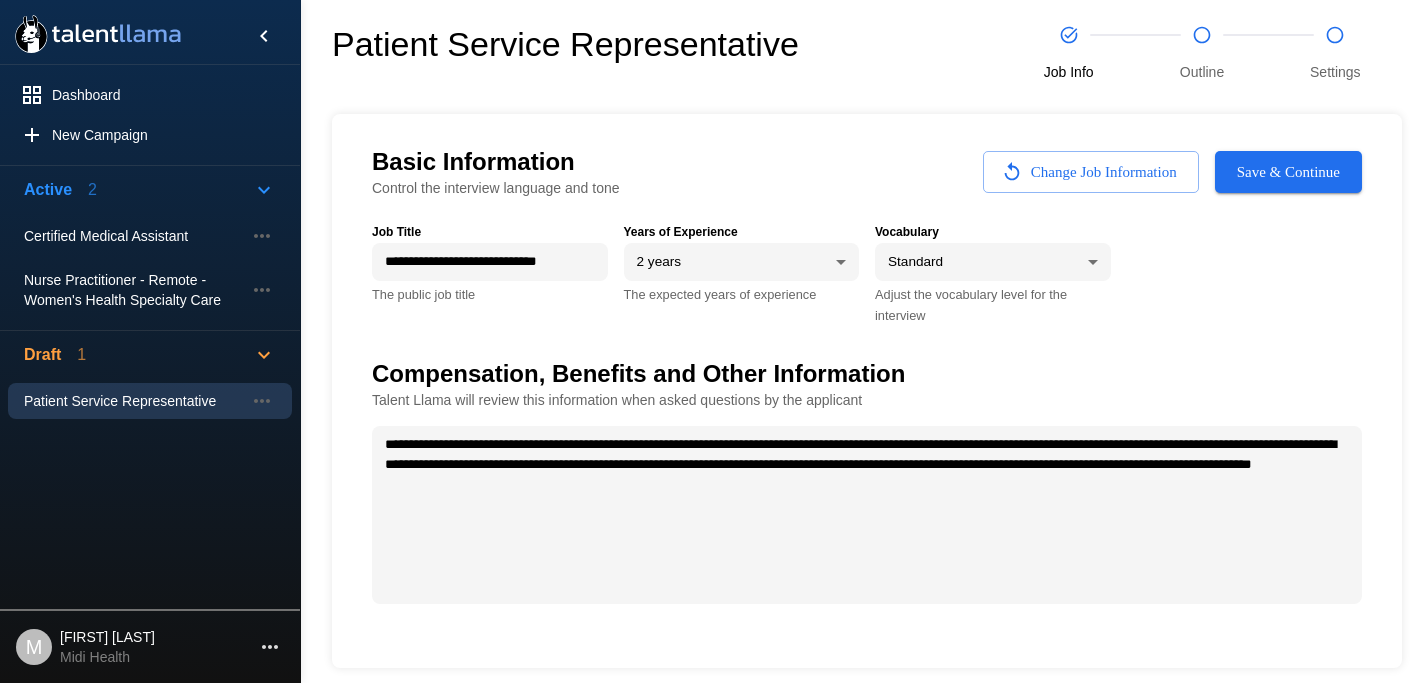 click on "Midi Health" at bounding box center (107, 657) 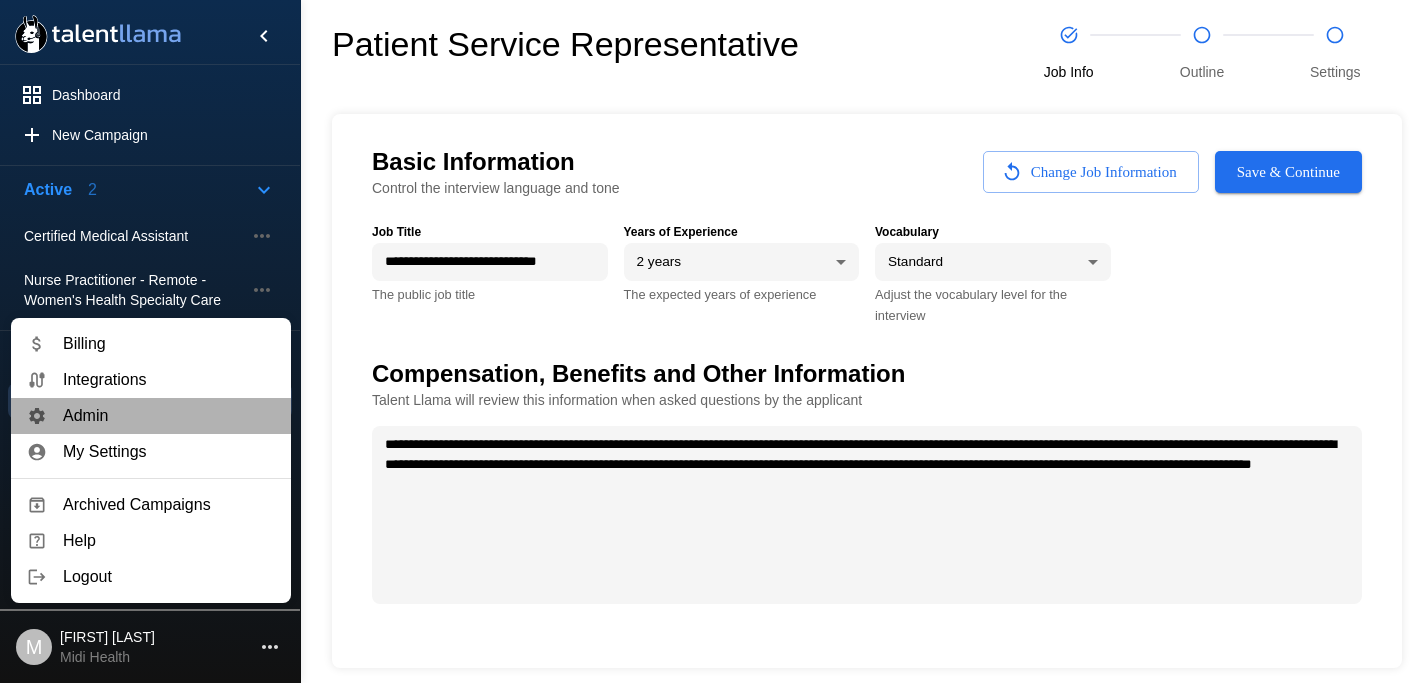 click on "Admin" at bounding box center (151, 416) 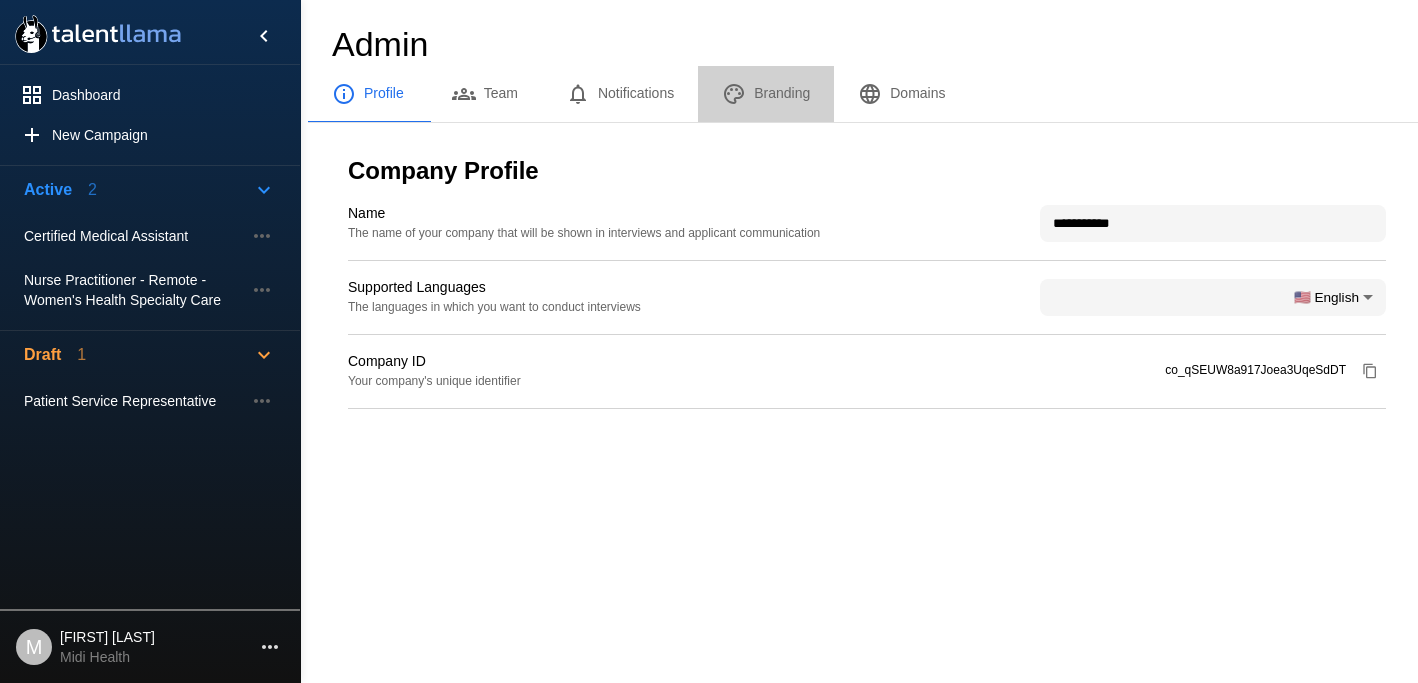 click on "Branding" at bounding box center [766, 94] 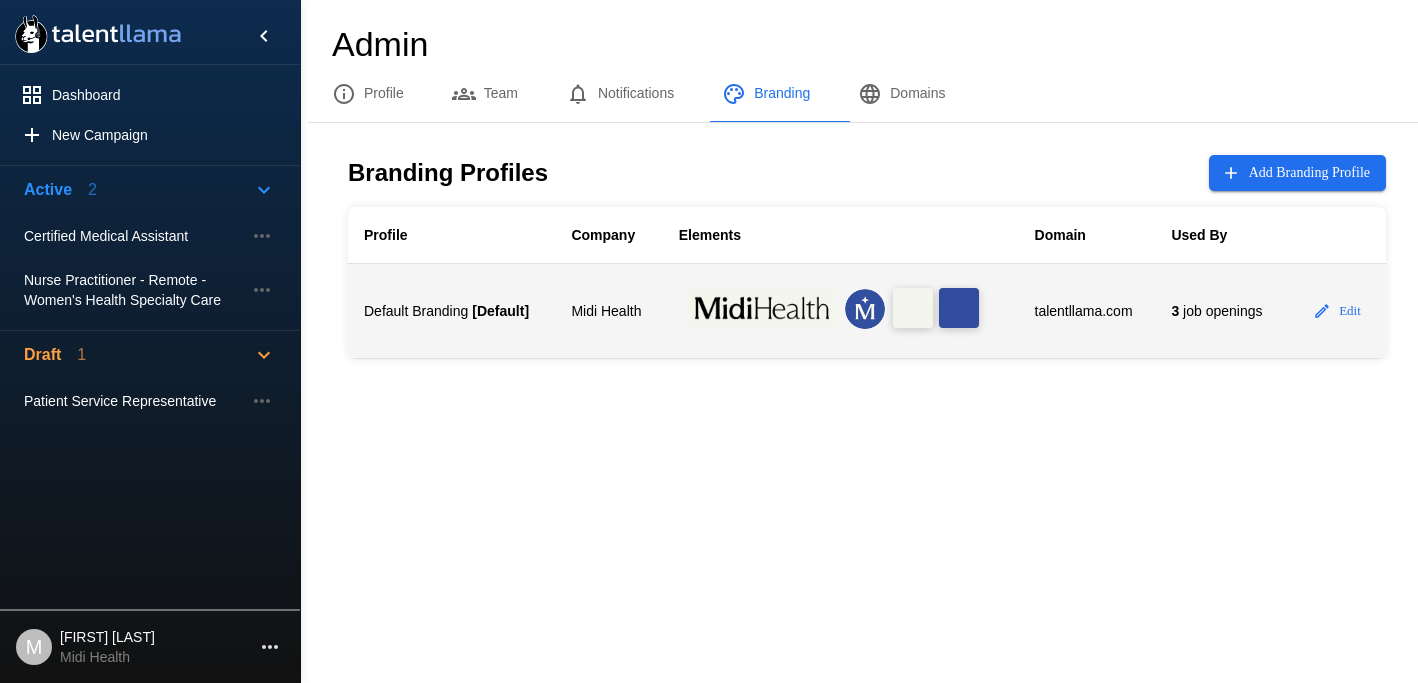 click on "Default Branding" at bounding box center (416, 311) 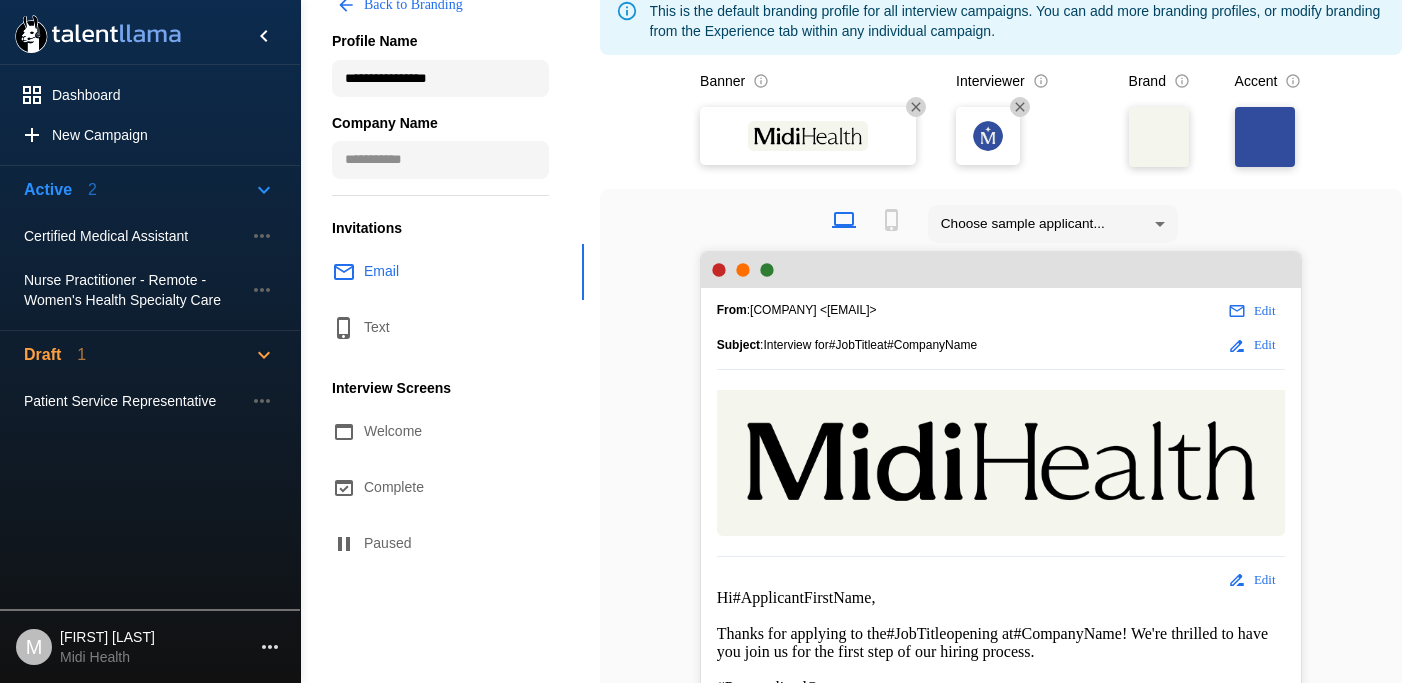 scroll, scrollTop: 170, scrollLeft: 0, axis: vertical 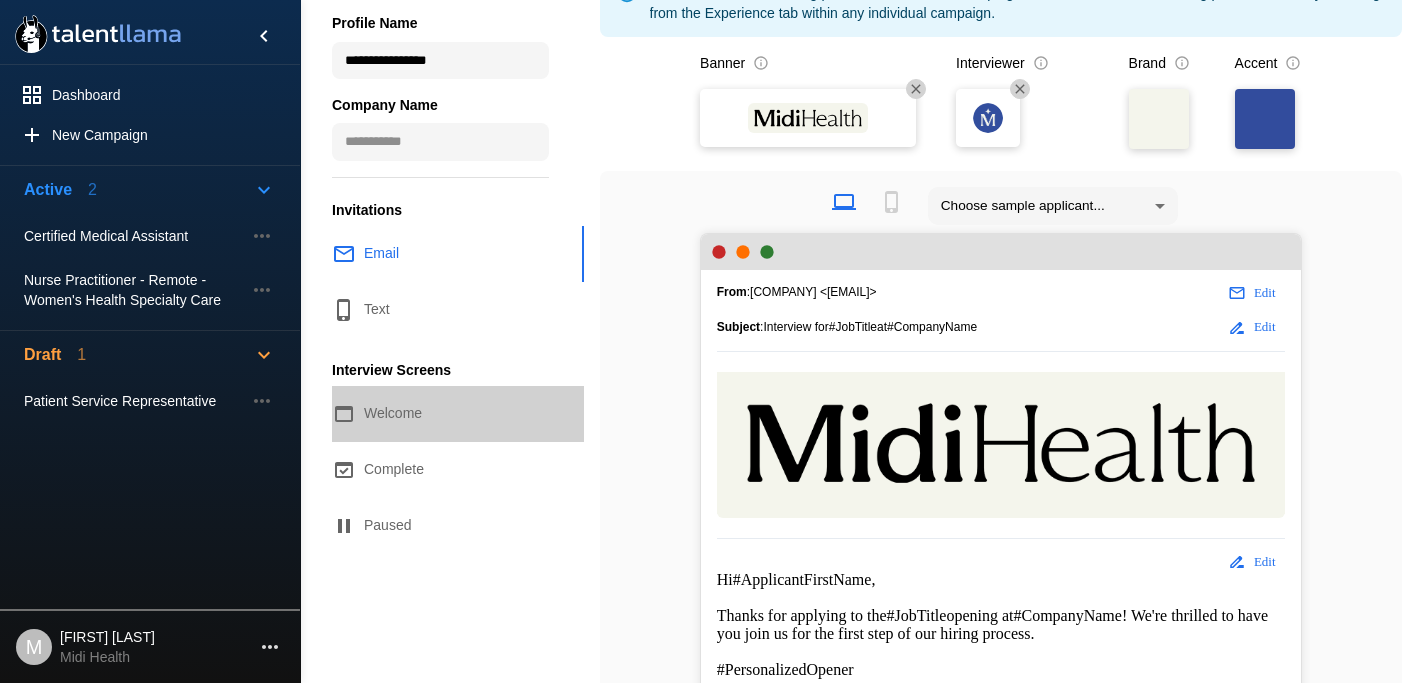 click on "Welcome" at bounding box center (446, 414) 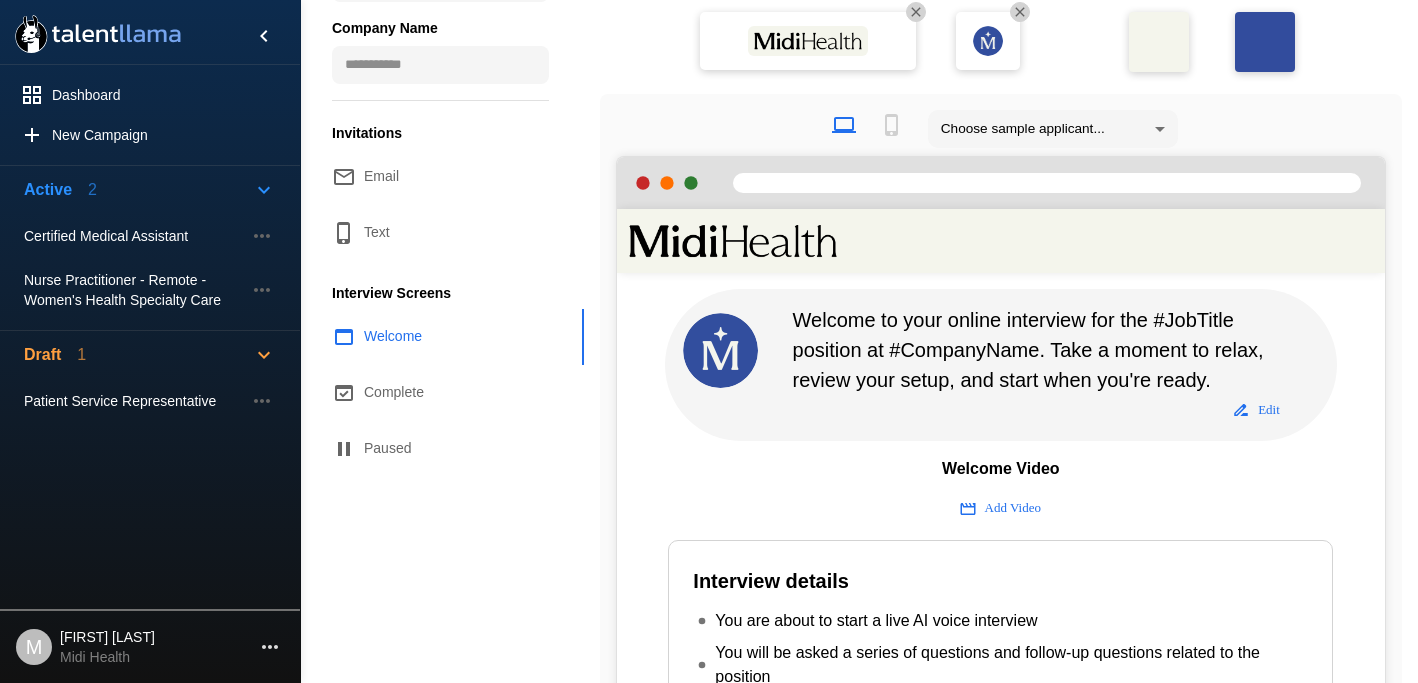 scroll, scrollTop: 0, scrollLeft: 0, axis: both 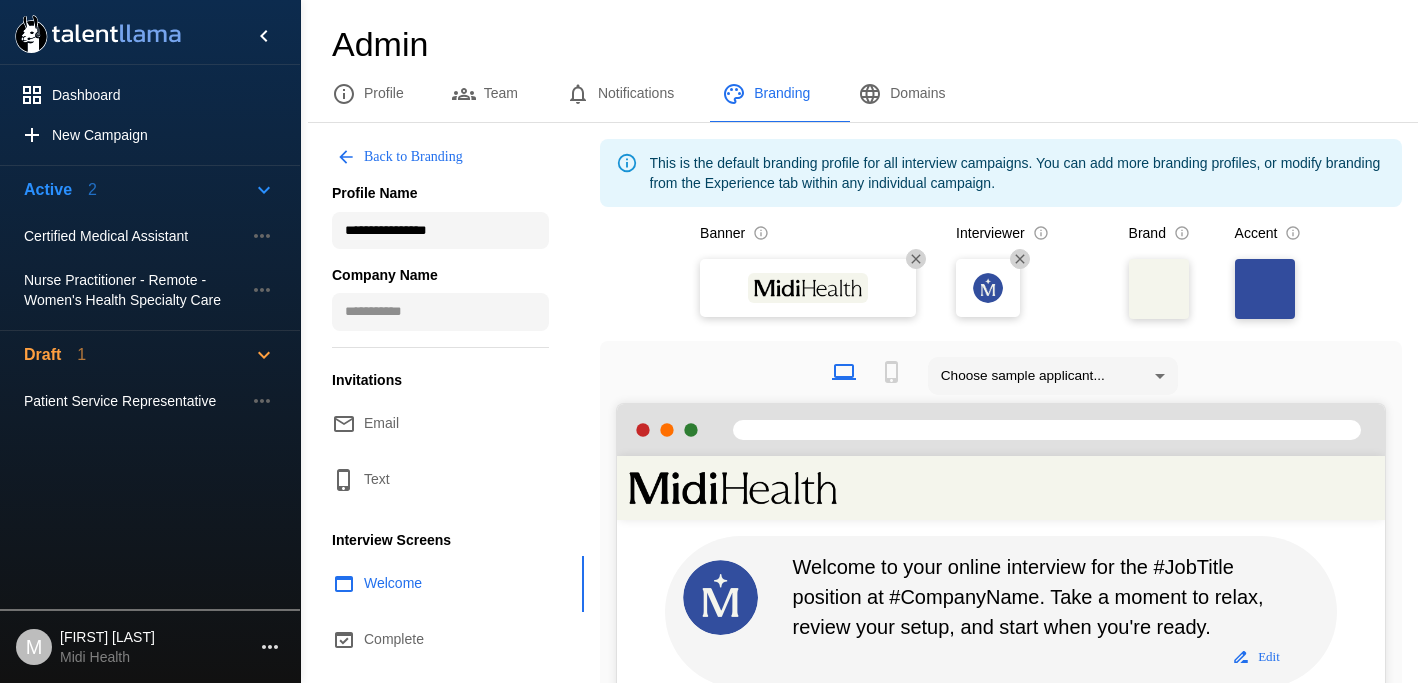 click on "Back to Branding" at bounding box center [401, 157] 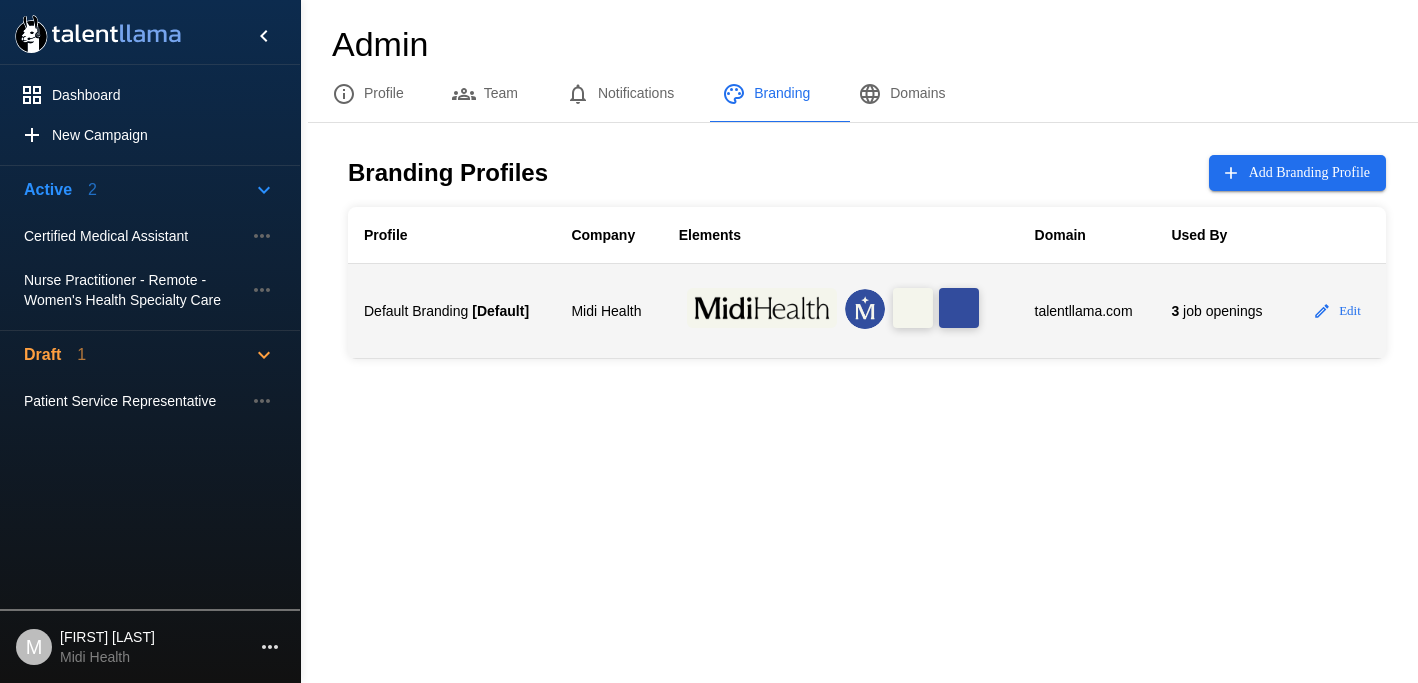 click on "Default Branding" at bounding box center [416, 311] 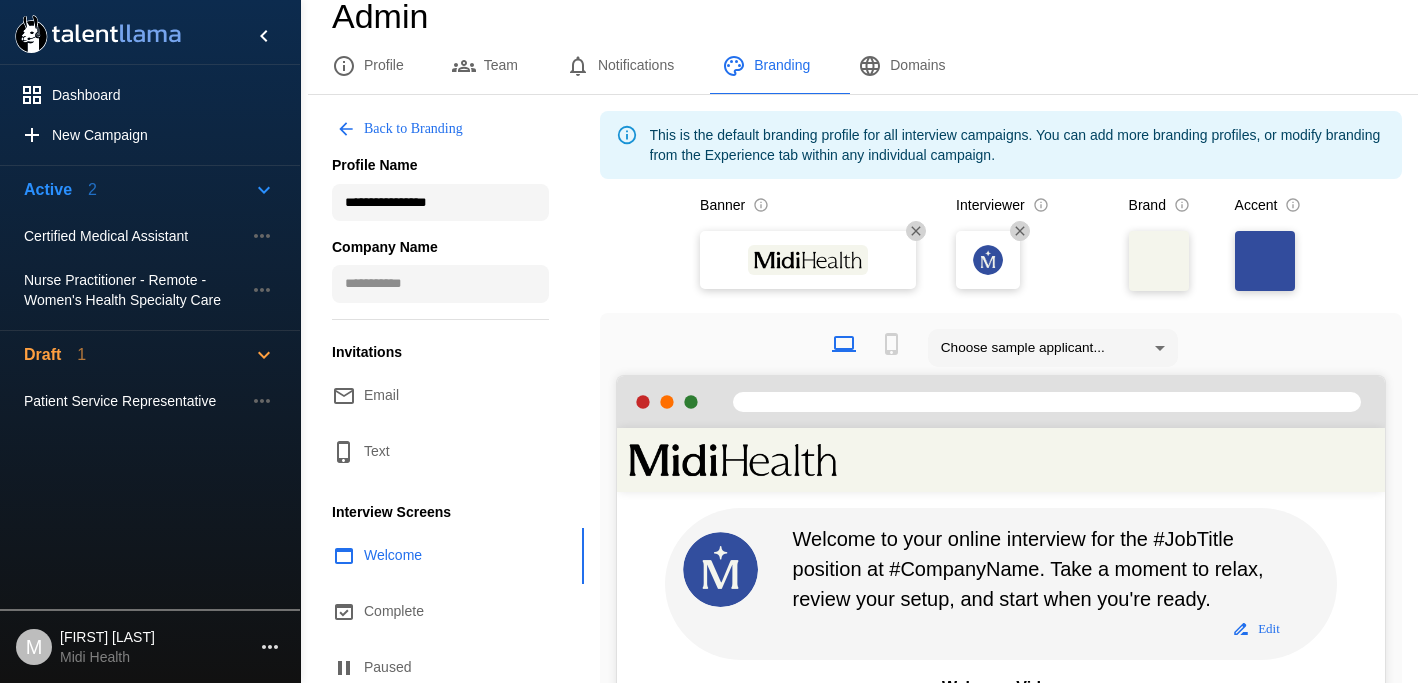 scroll, scrollTop: 0, scrollLeft: 0, axis: both 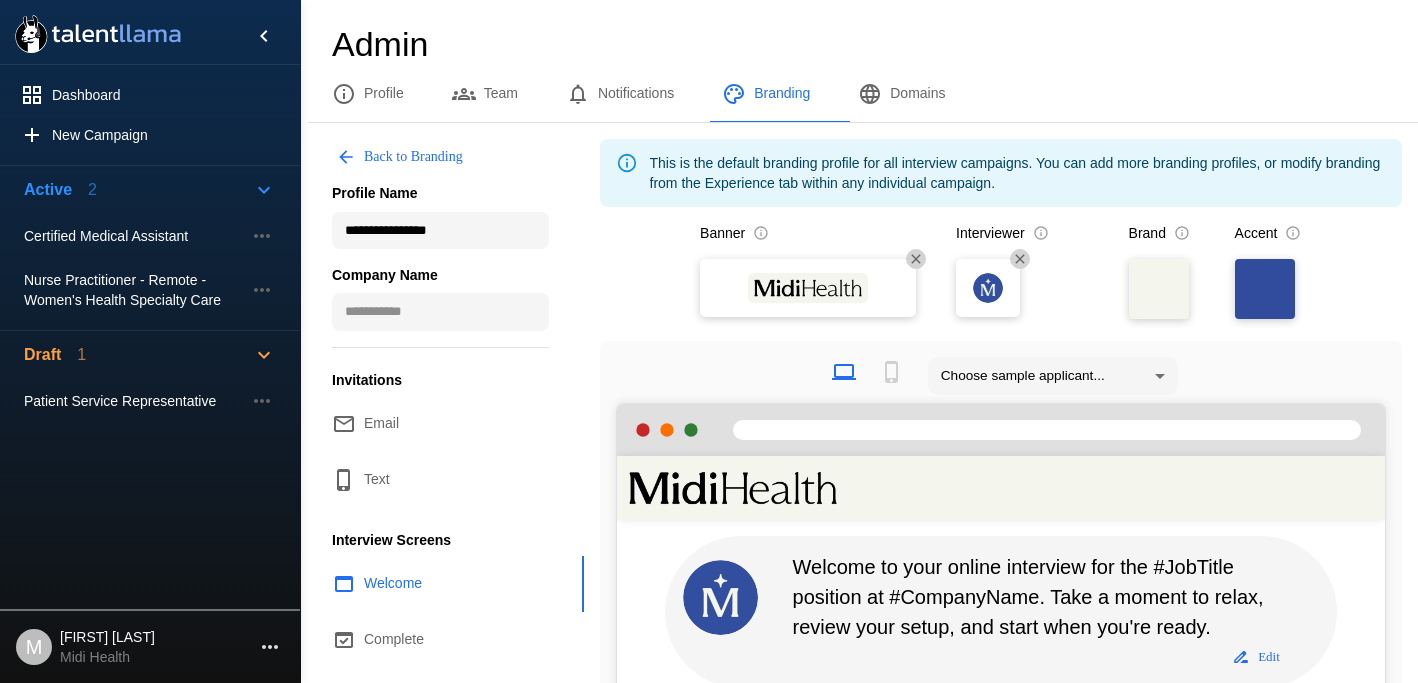 click on "Back to Branding" at bounding box center [401, 157] 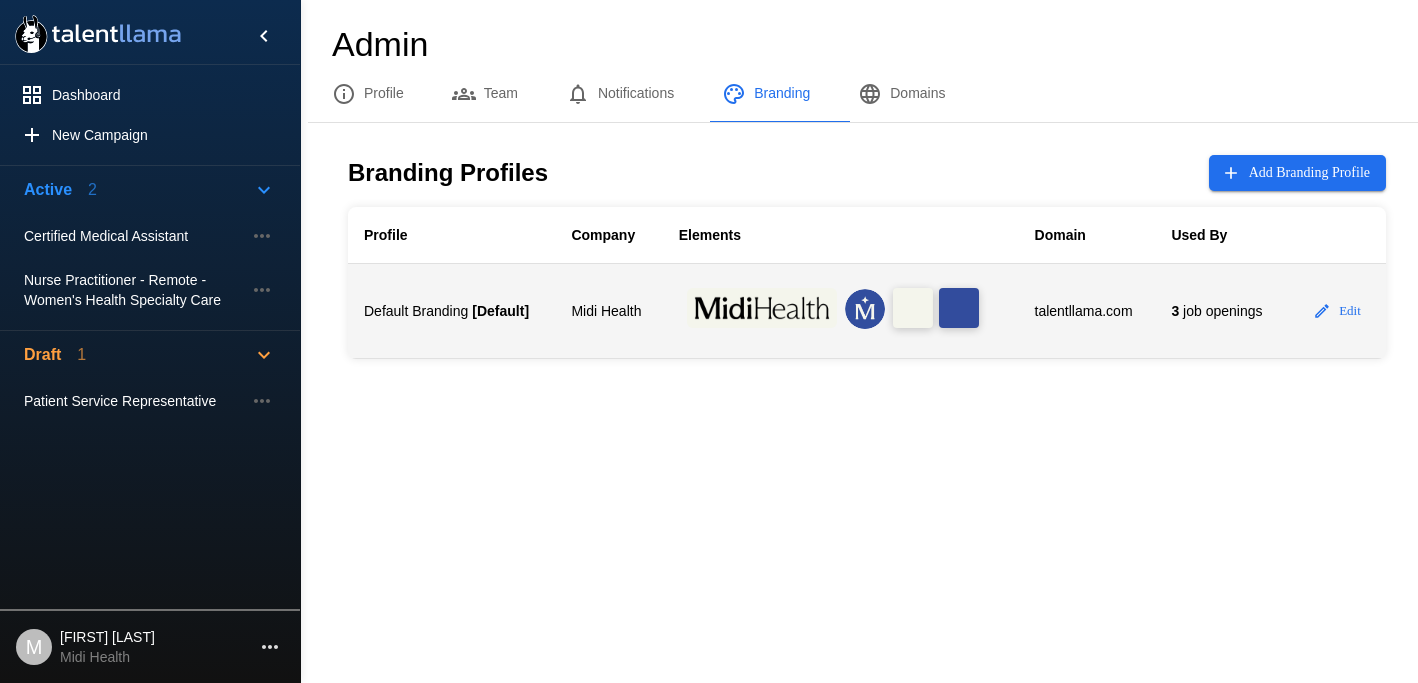 click on "Edit" at bounding box center (1338, 311) 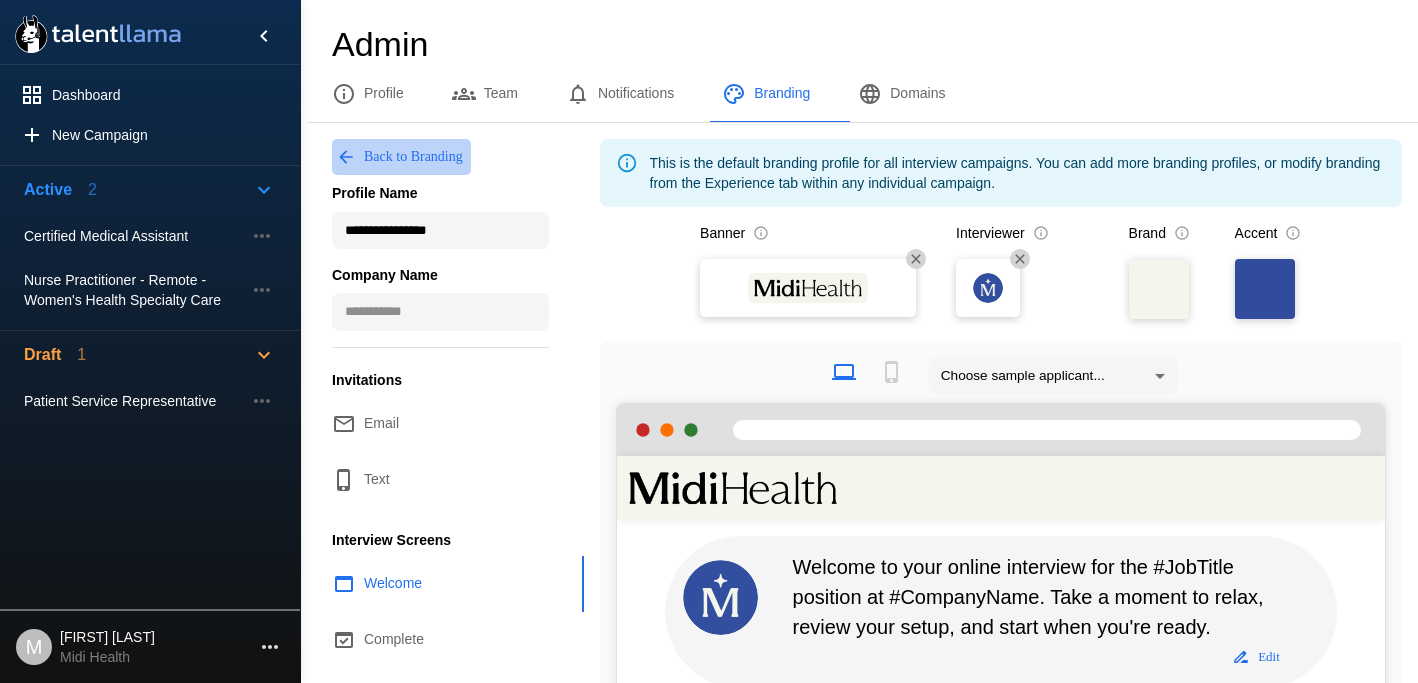 click on "Back to Branding" at bounding box center [401, 157] 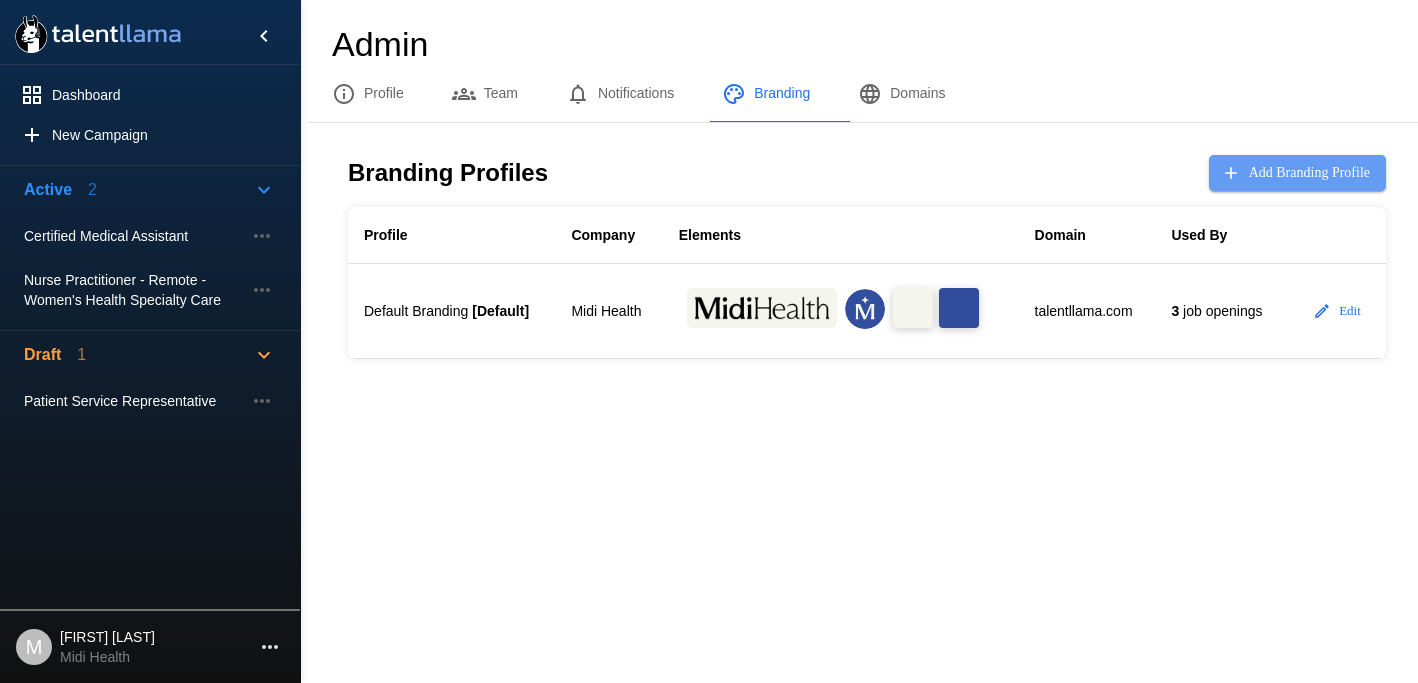 click on "Add Branding Profile" at bounding box center [1297, 173] 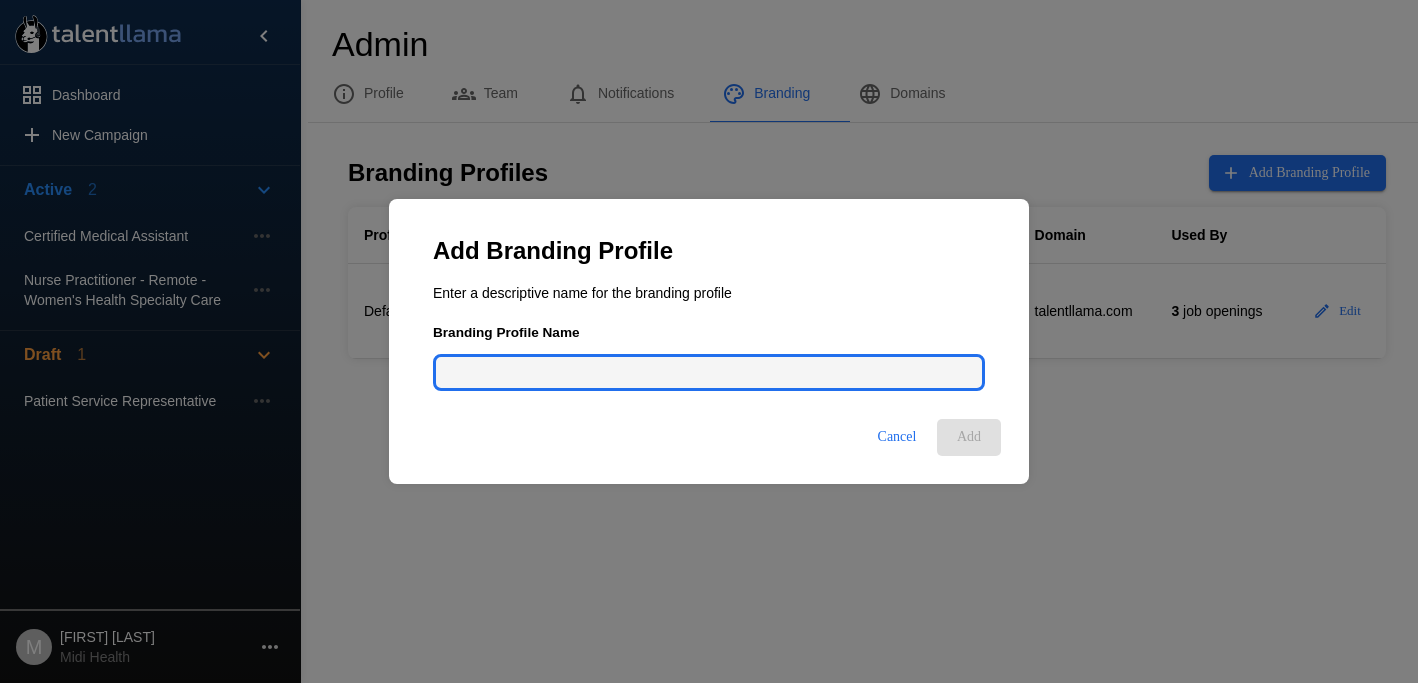 click on "Branding Profile Name" at bounding box center (709, 373) 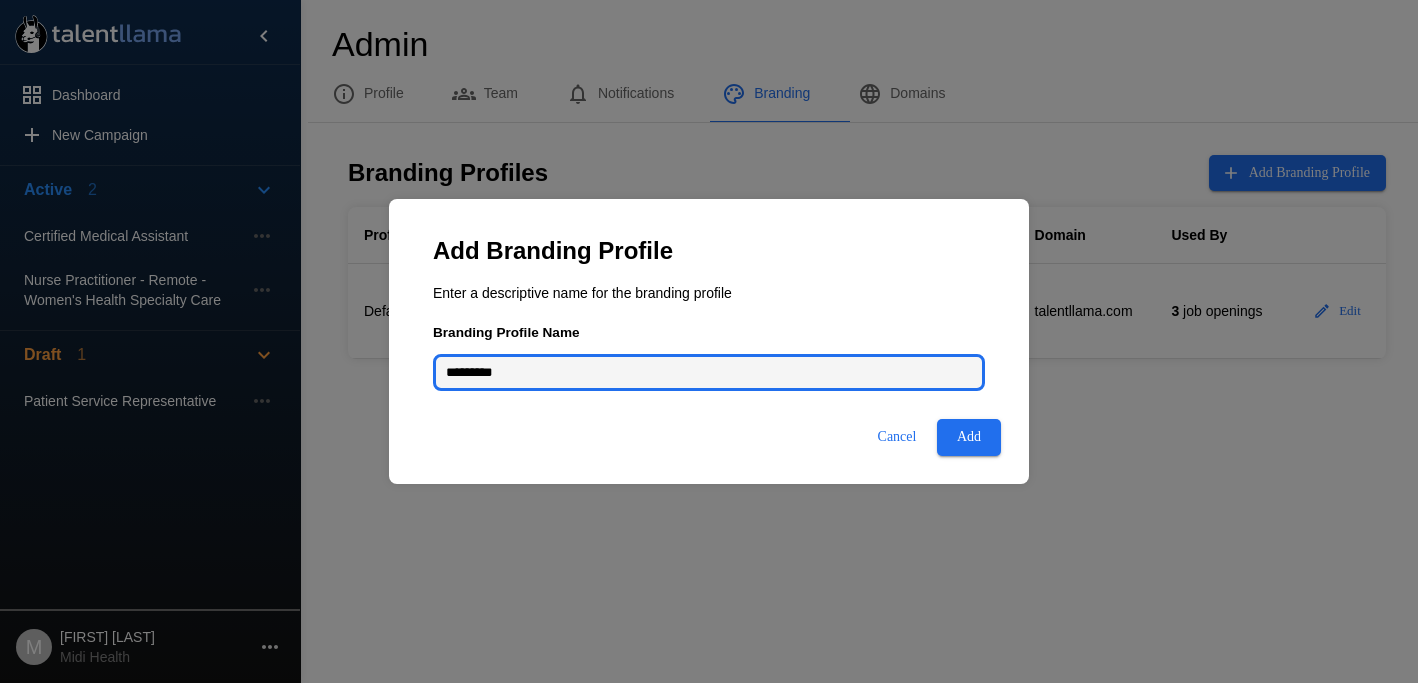 type on "********" 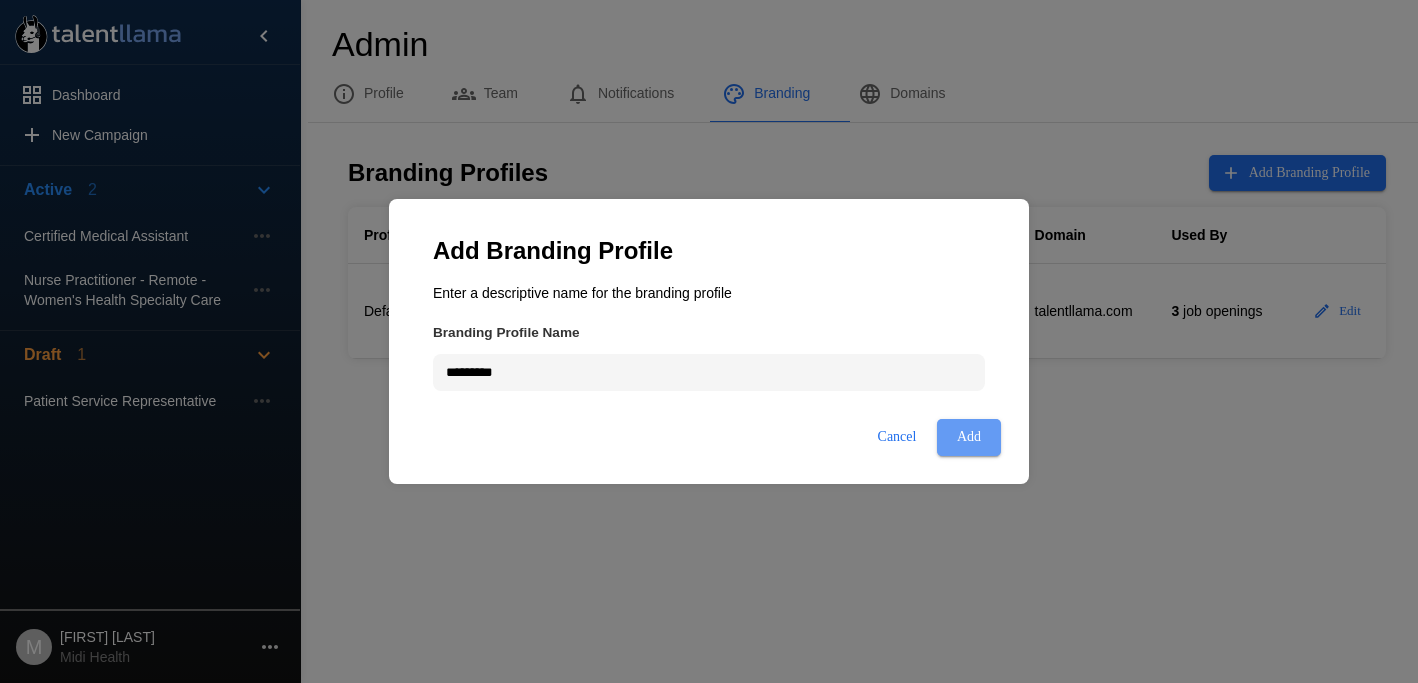 click on "Add" at bounding box center [969, 437] 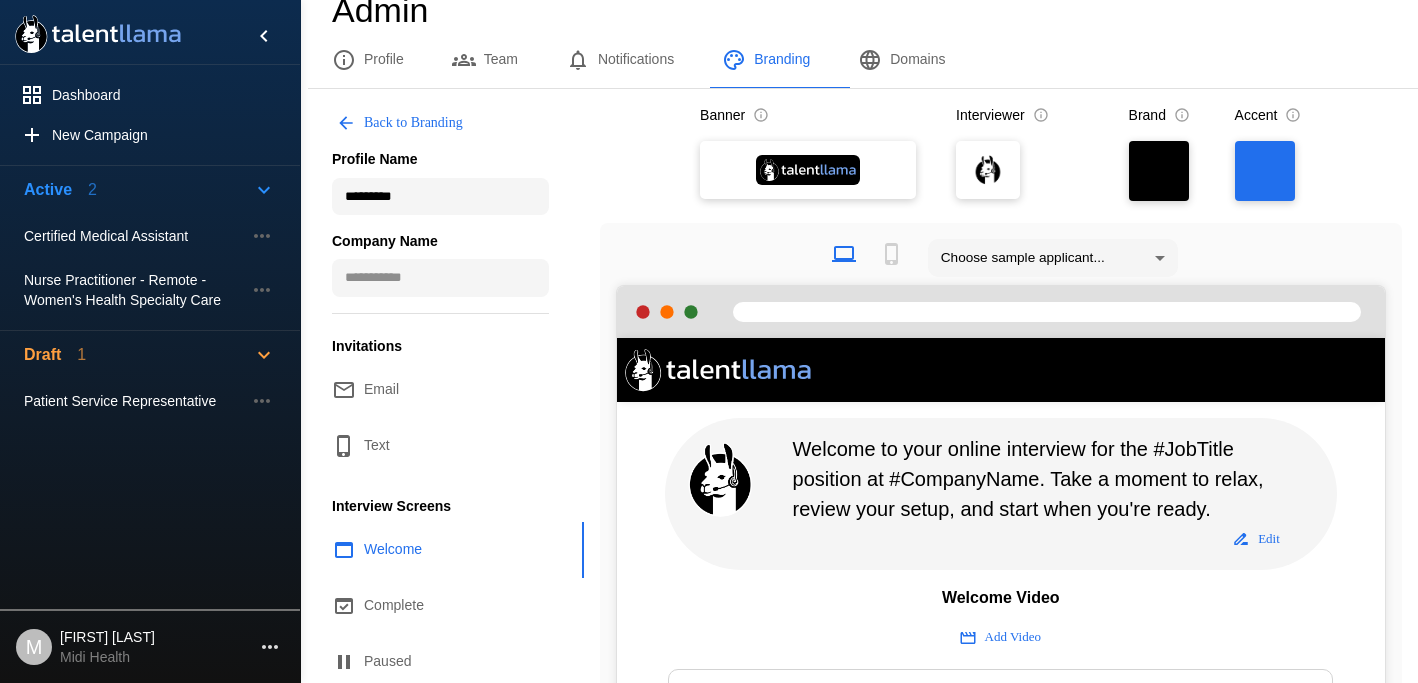 scroll, scrollTop: 28, scrollLeft: 0, axis: vertical 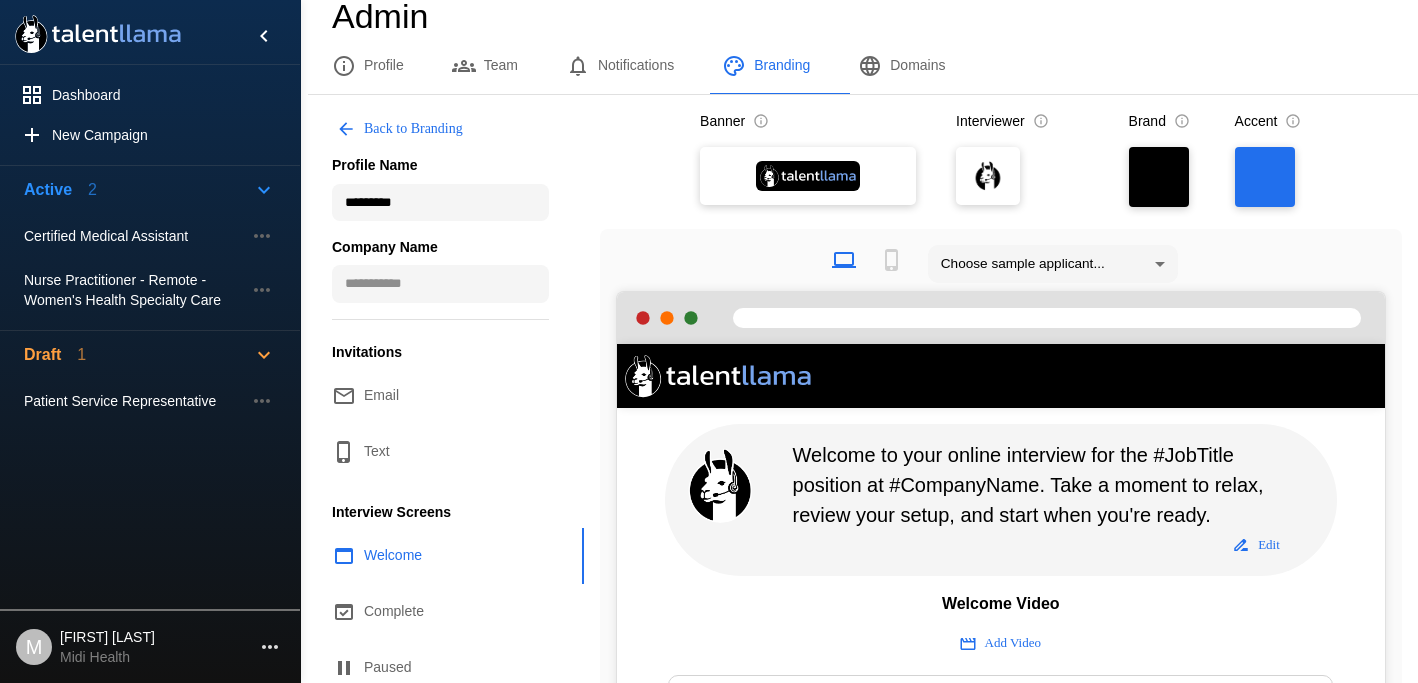 click on "Back to Branding" at bounding box center (401, 129) 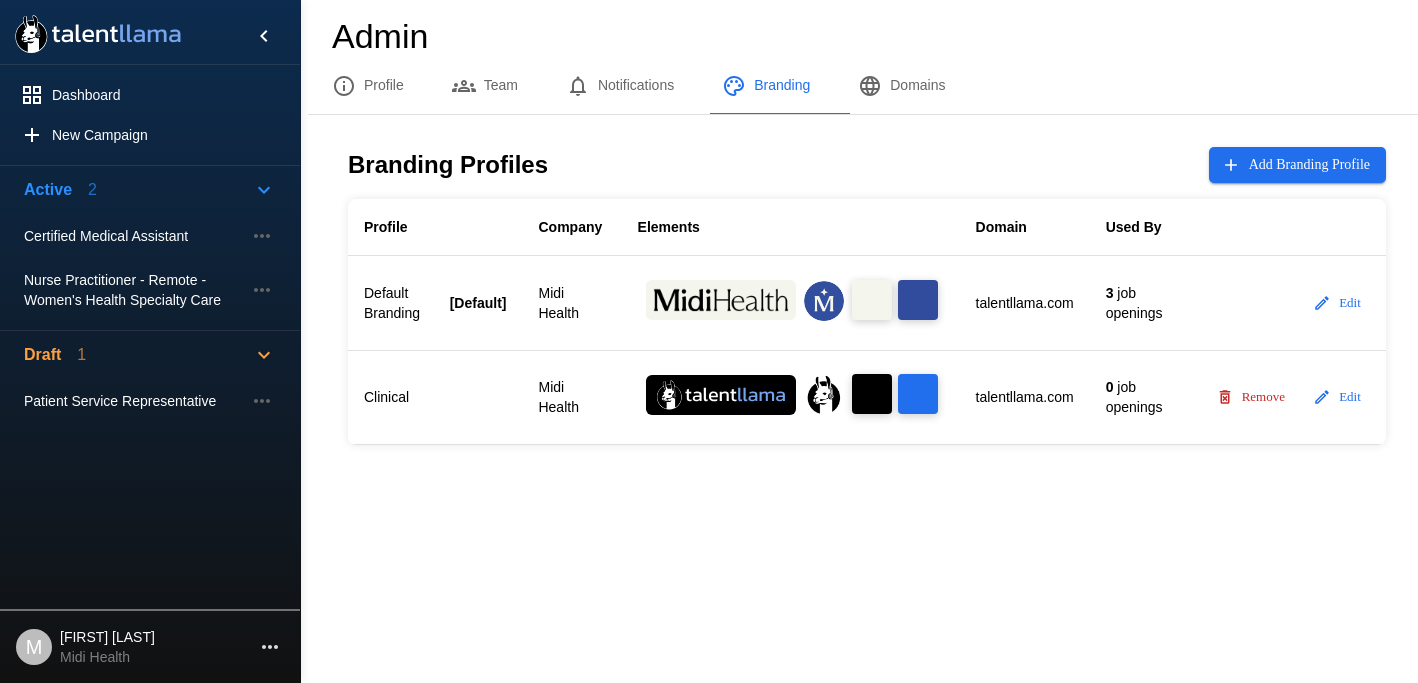 scroll, scrollTop: 0, scrollLeft: 0, axis: both 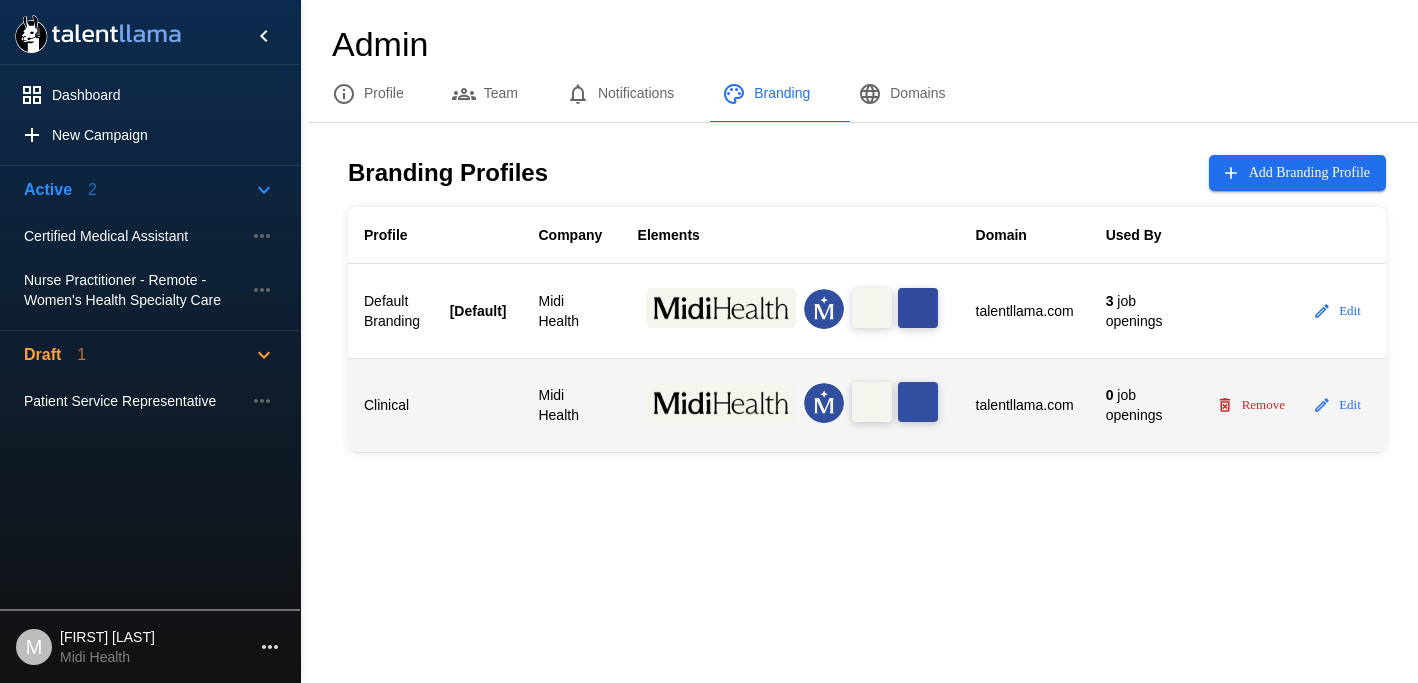 click on "Midi Health" at bounding box center (405, 311) 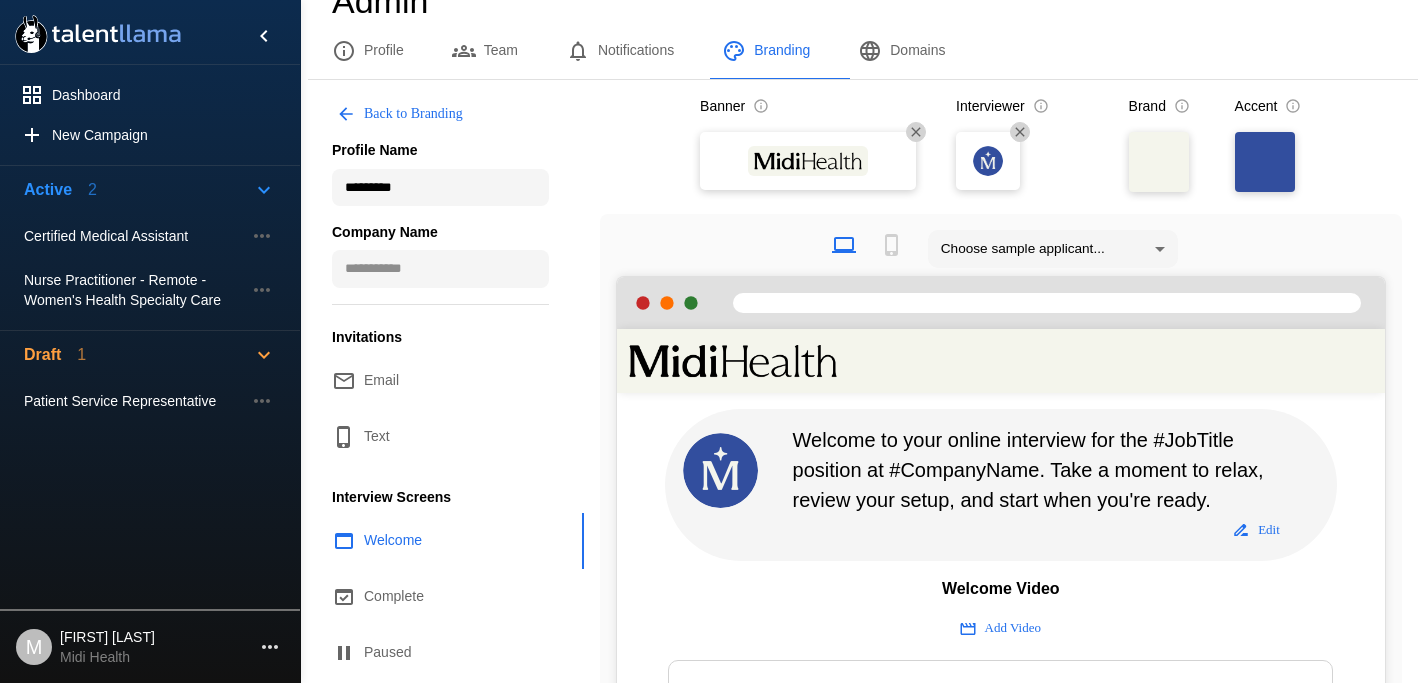 scroll, scrollTop: 0, scrollLeft: 0, axis: both 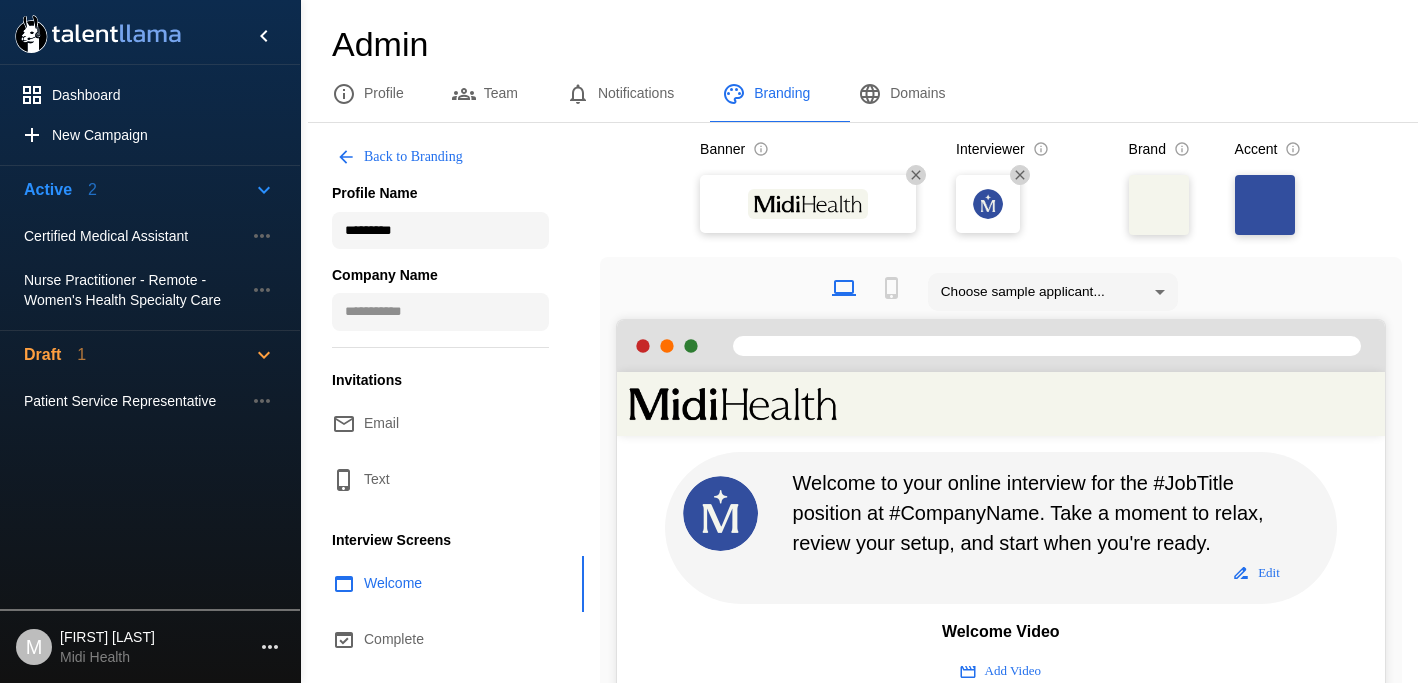 click on "Back to Branding" at bounding box center [401, 157] 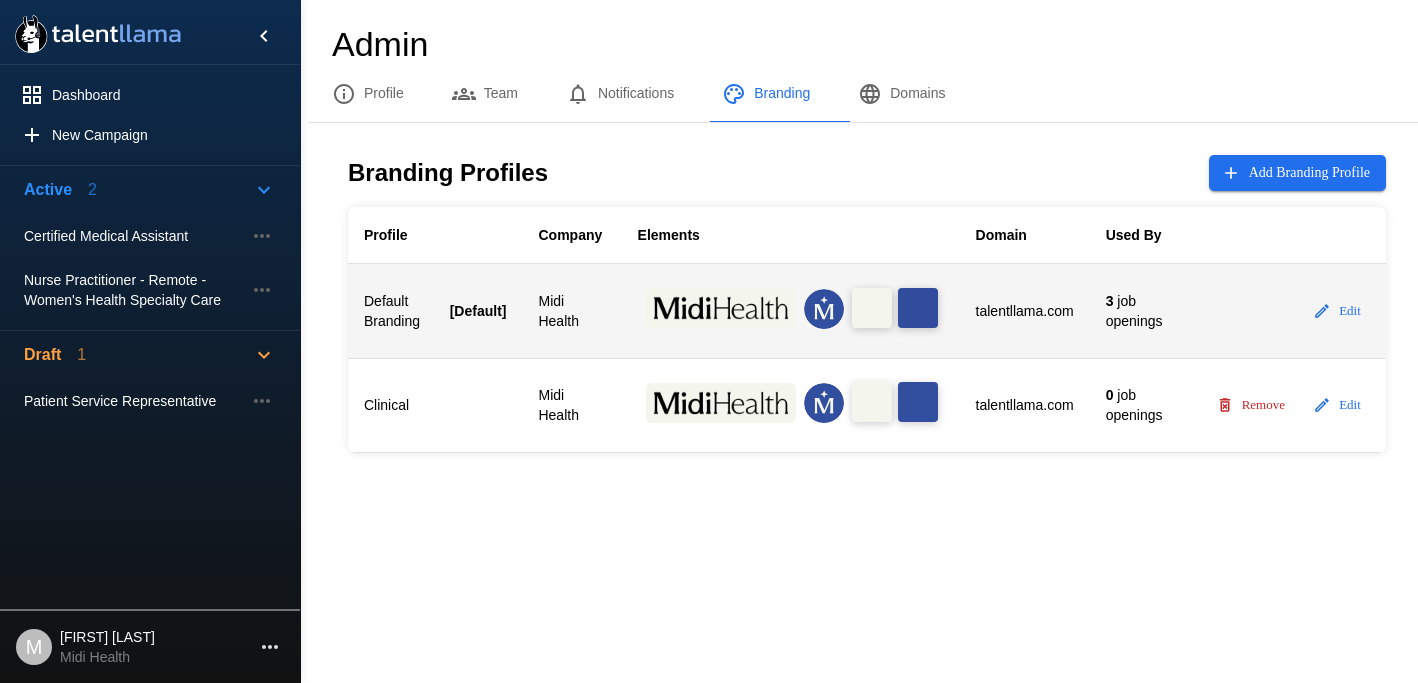 click on "Default Branding" at bounding box center [405, 311] 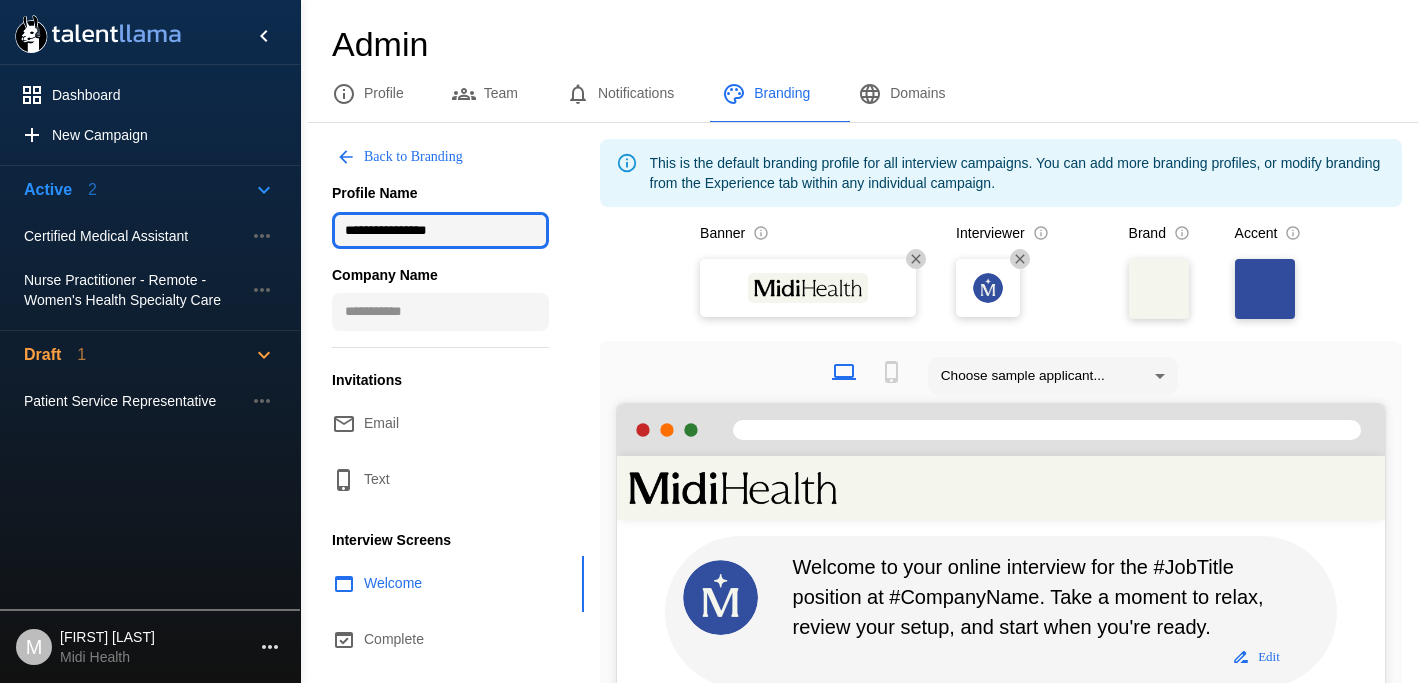 click on "**********" at bounding box center (440, 231) 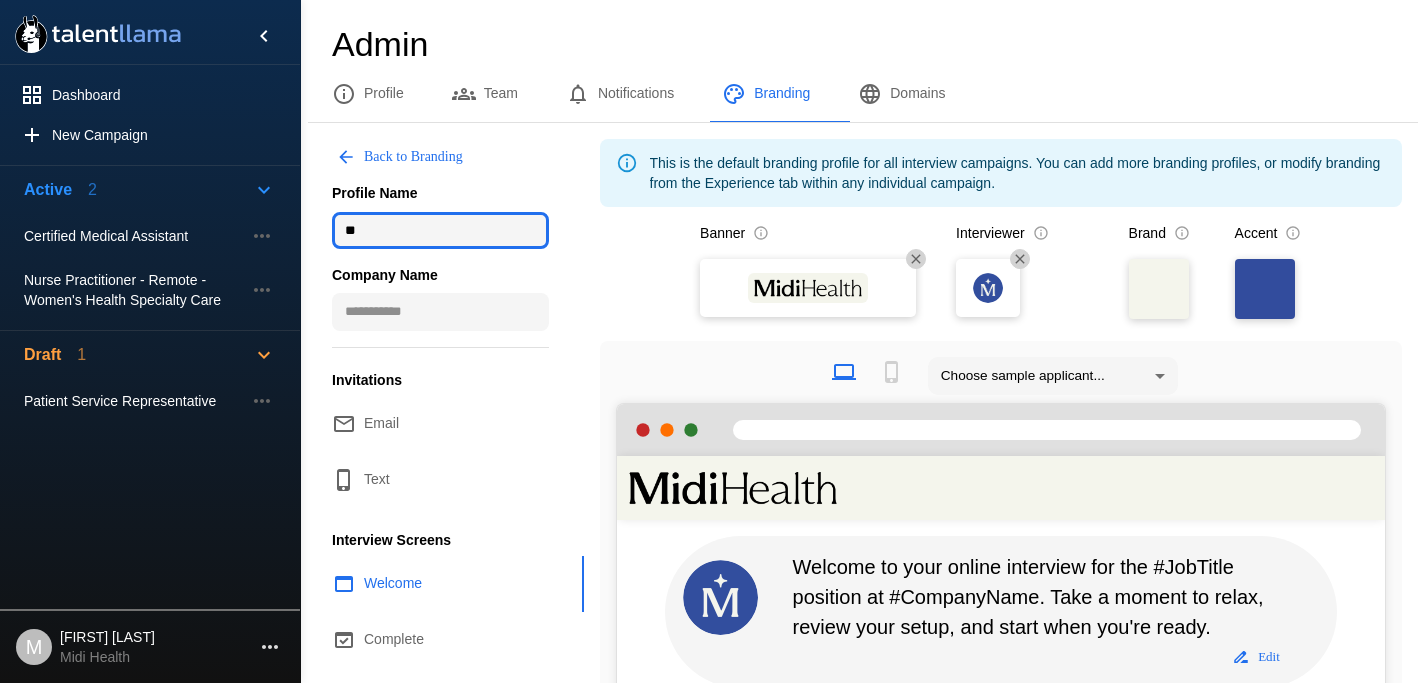 type on "**" 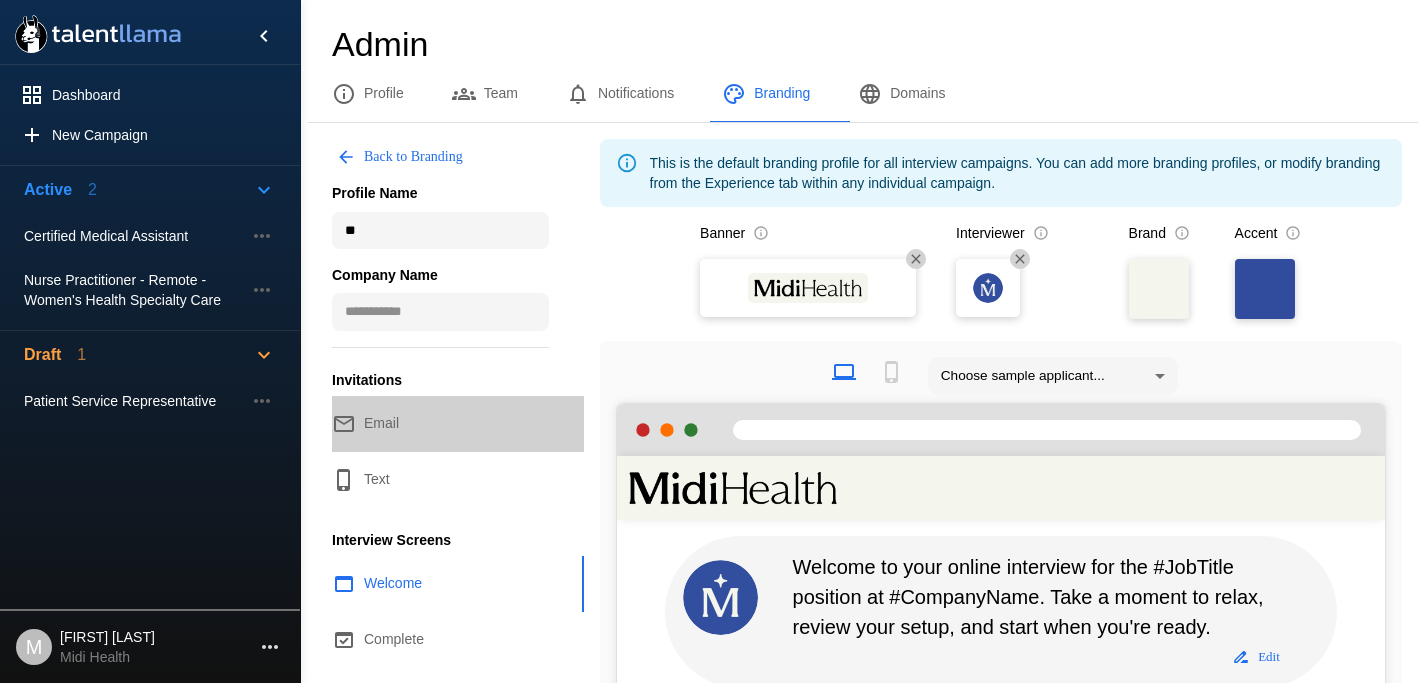 click on "Email" at bounding box center (446, 424) 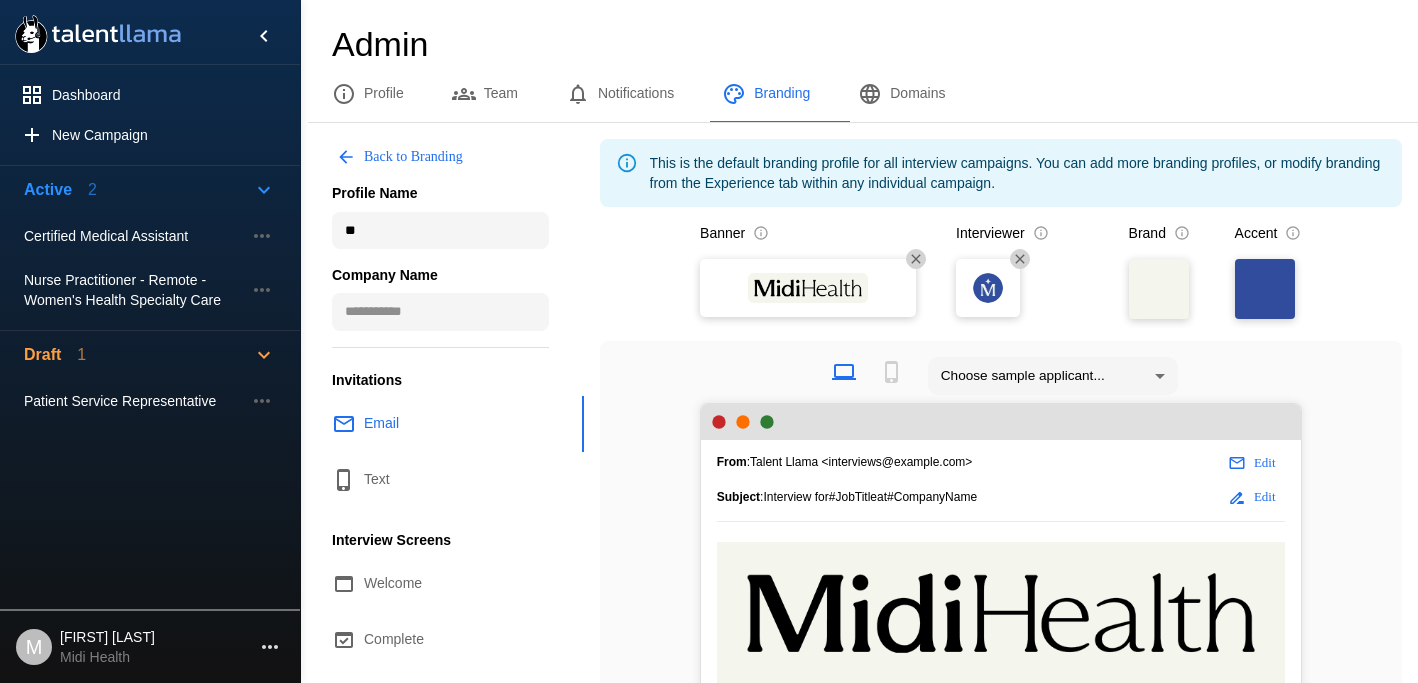 click on "Back to Branding" at bounding box center [401, 157] 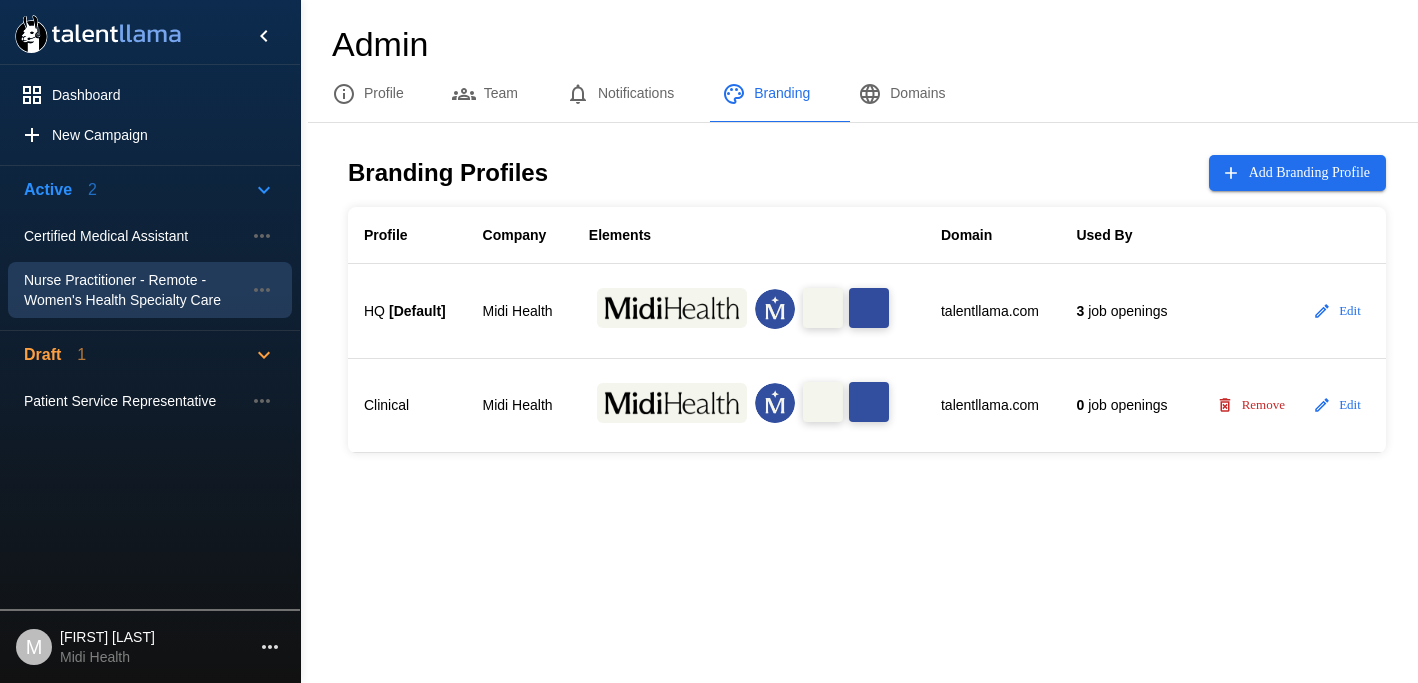 click on "Nurse Practitioner - Remote - Women's Health Specialty Care" at bounding box center [134, 236] 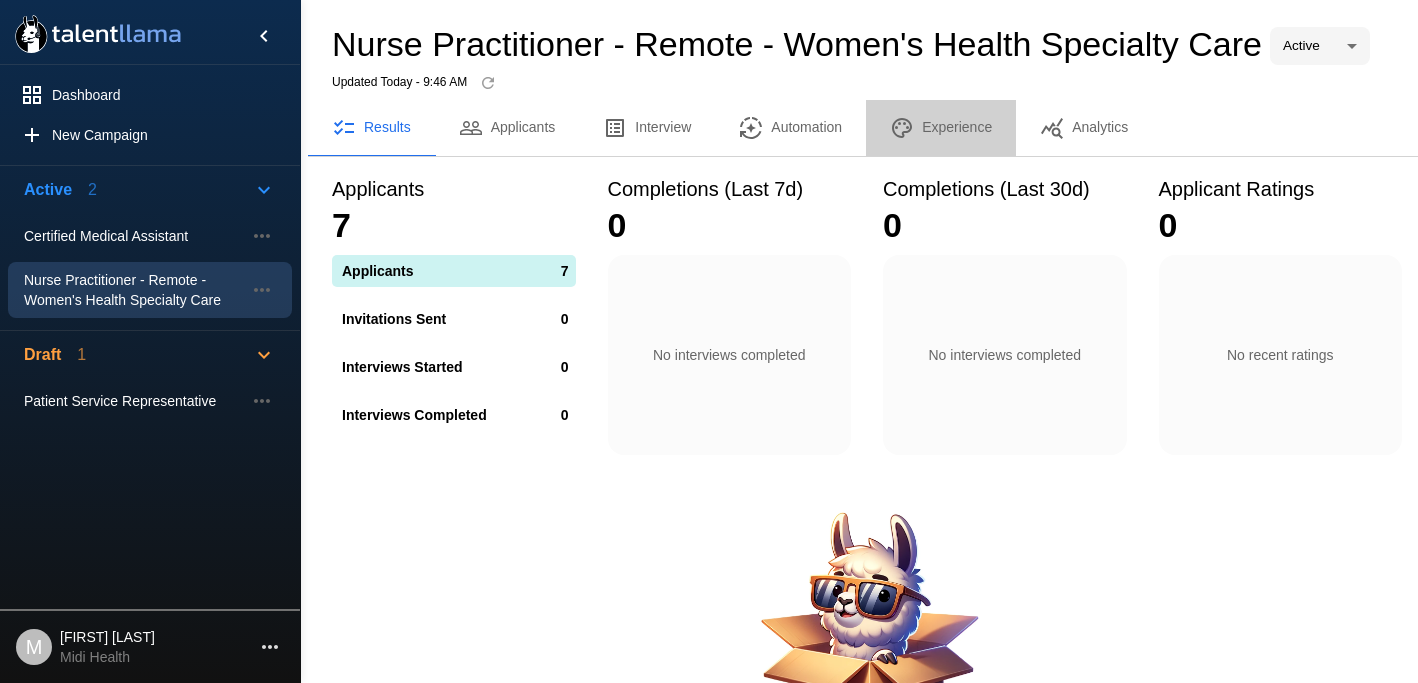 click on "Experience" at bounding box center [941, 128] 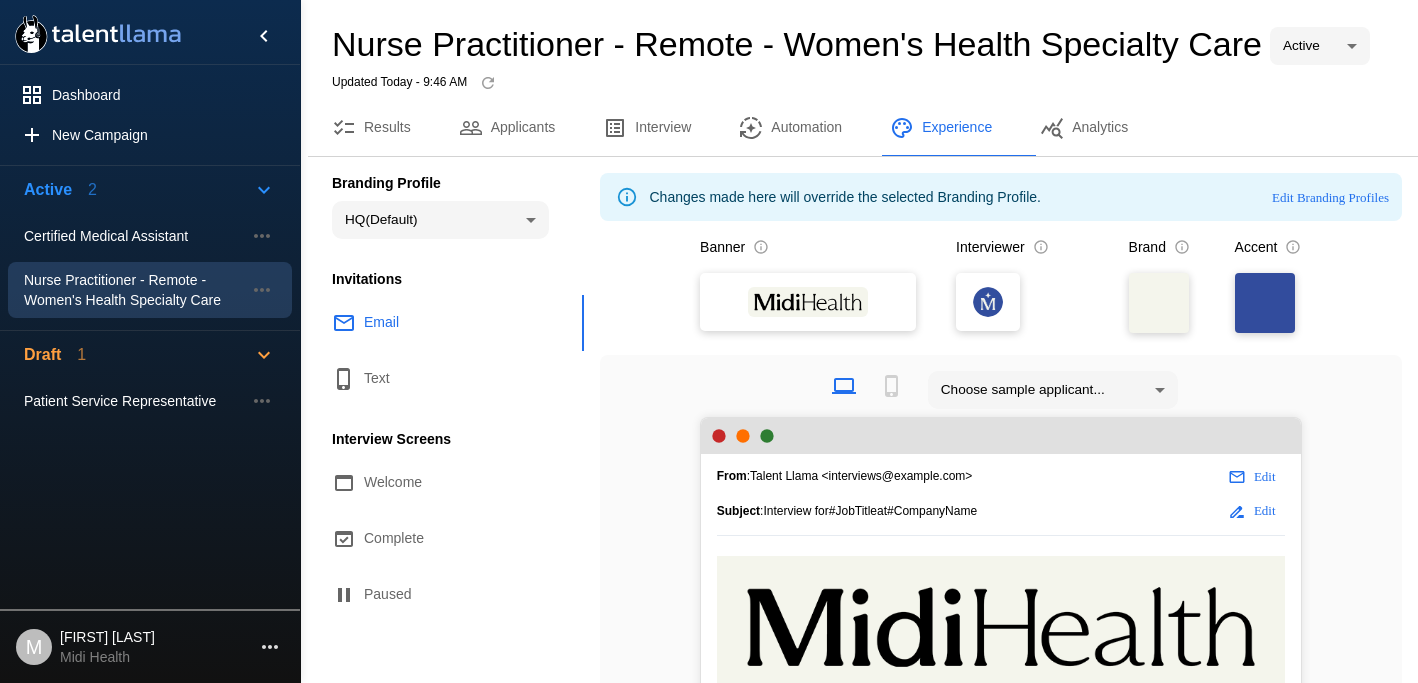 click on "**********" at bounding box center [717, 349] 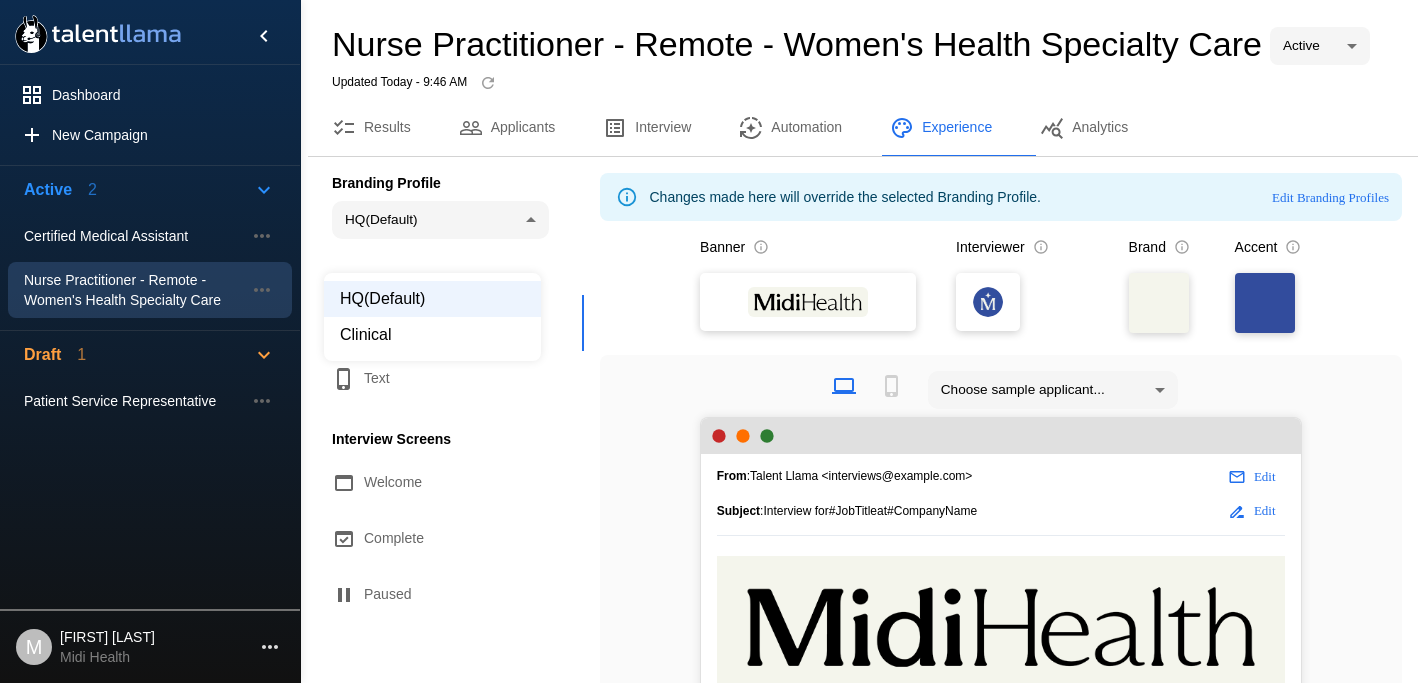 click on "Clinical" at bounding box center (432, 335) 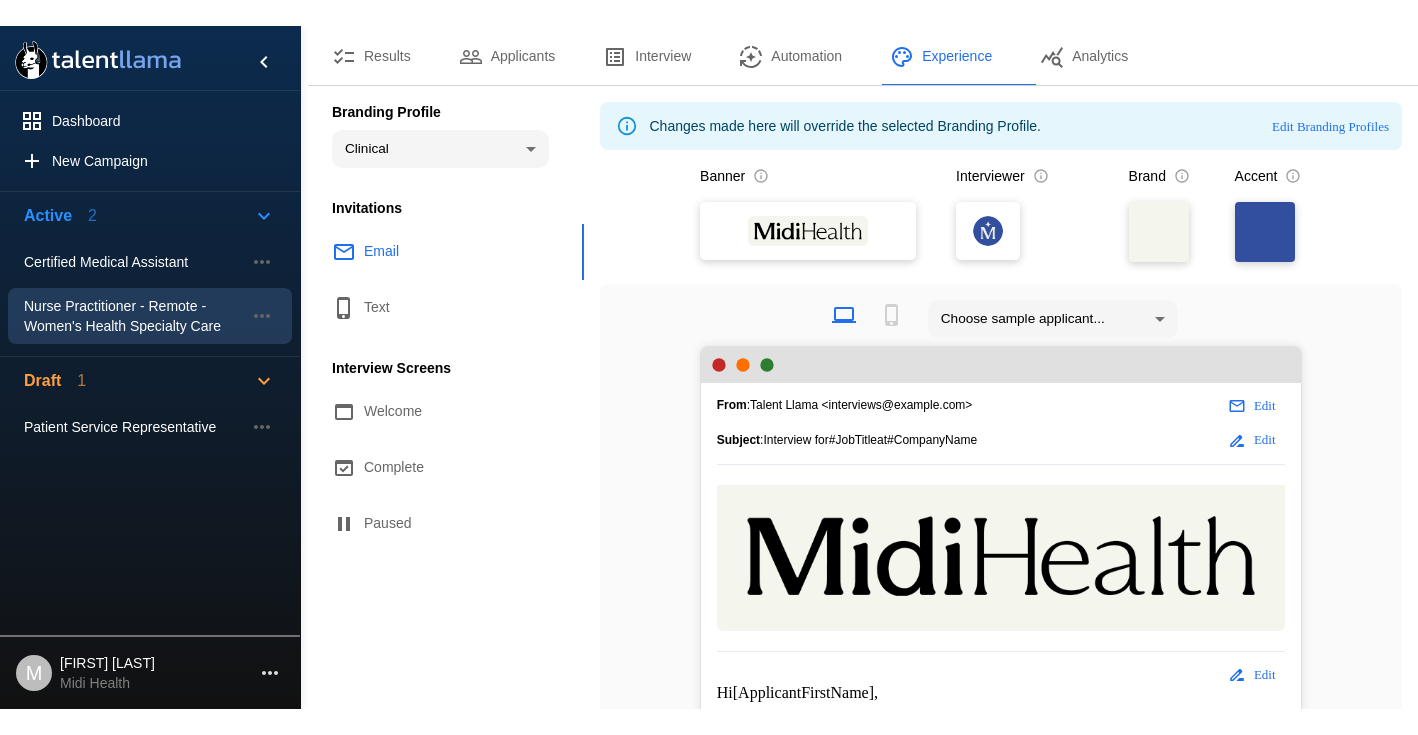 scroll, scrollTop: 0, scrollLeft: 0, axis: both 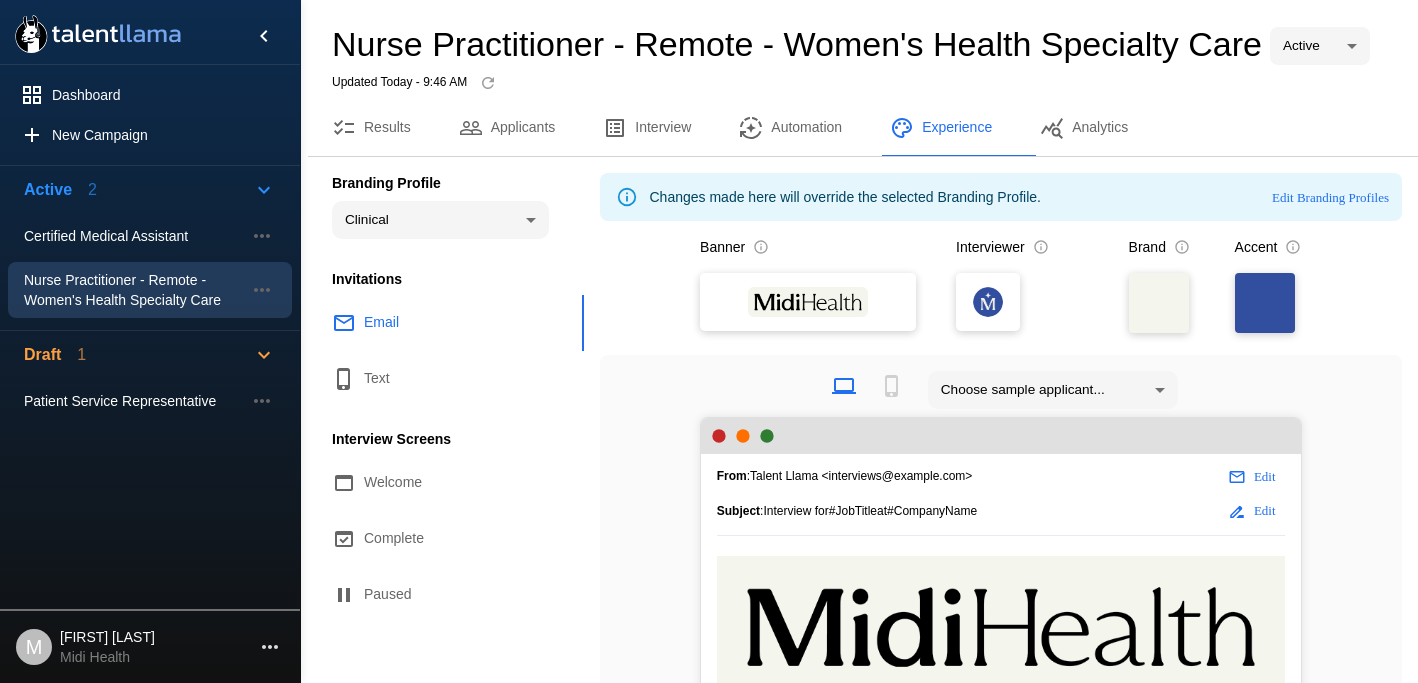 click on "M Meg Braxton Midi Health" at bounding box center [150, 643] 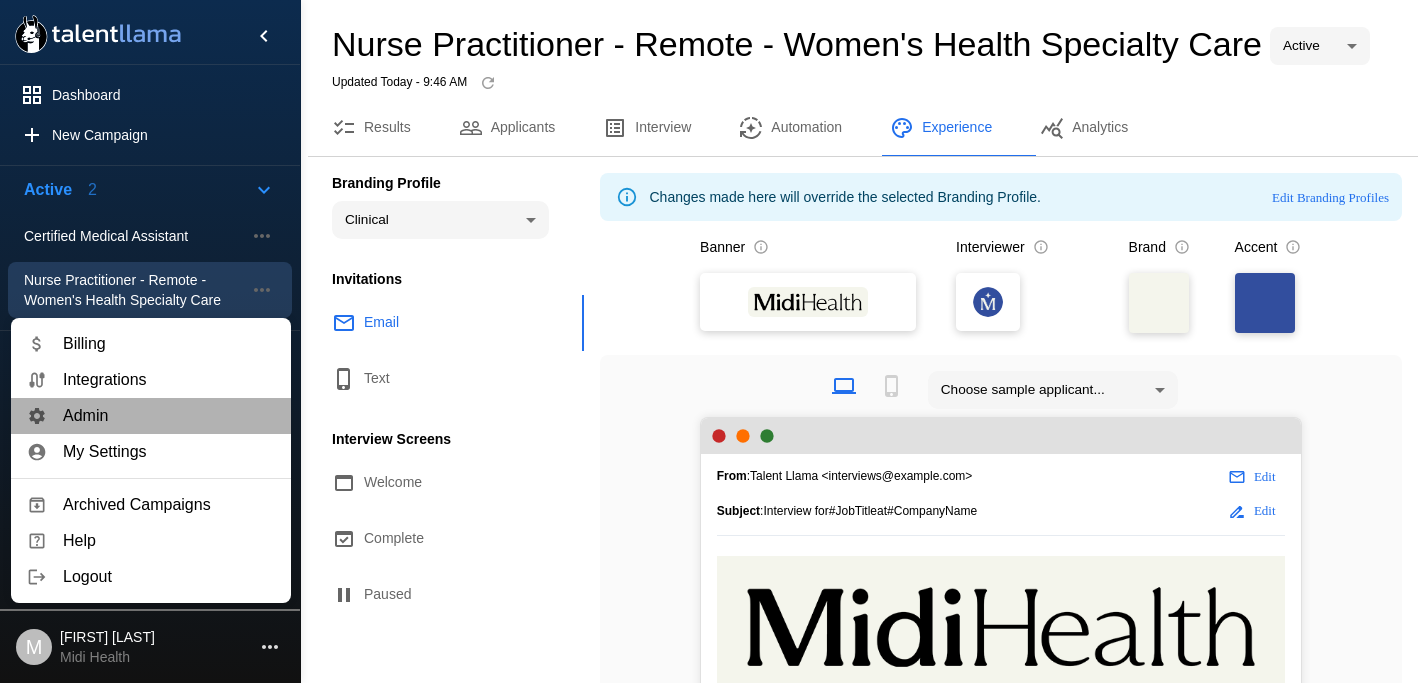 click on "Admin" at bounding box center (169, 380) 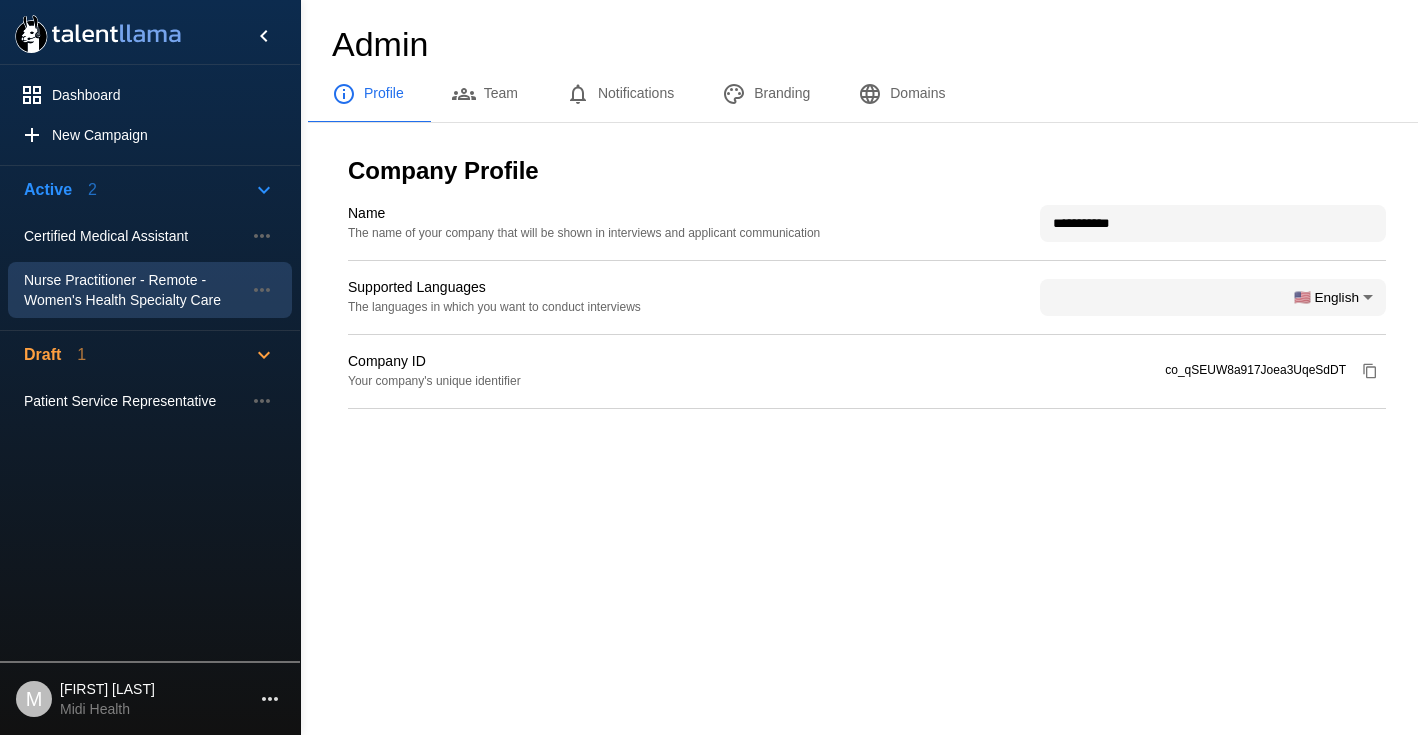 click on "Nurse Practitioner - Remote - Women's Health Specialty Care" at bounding box center [134, 236] 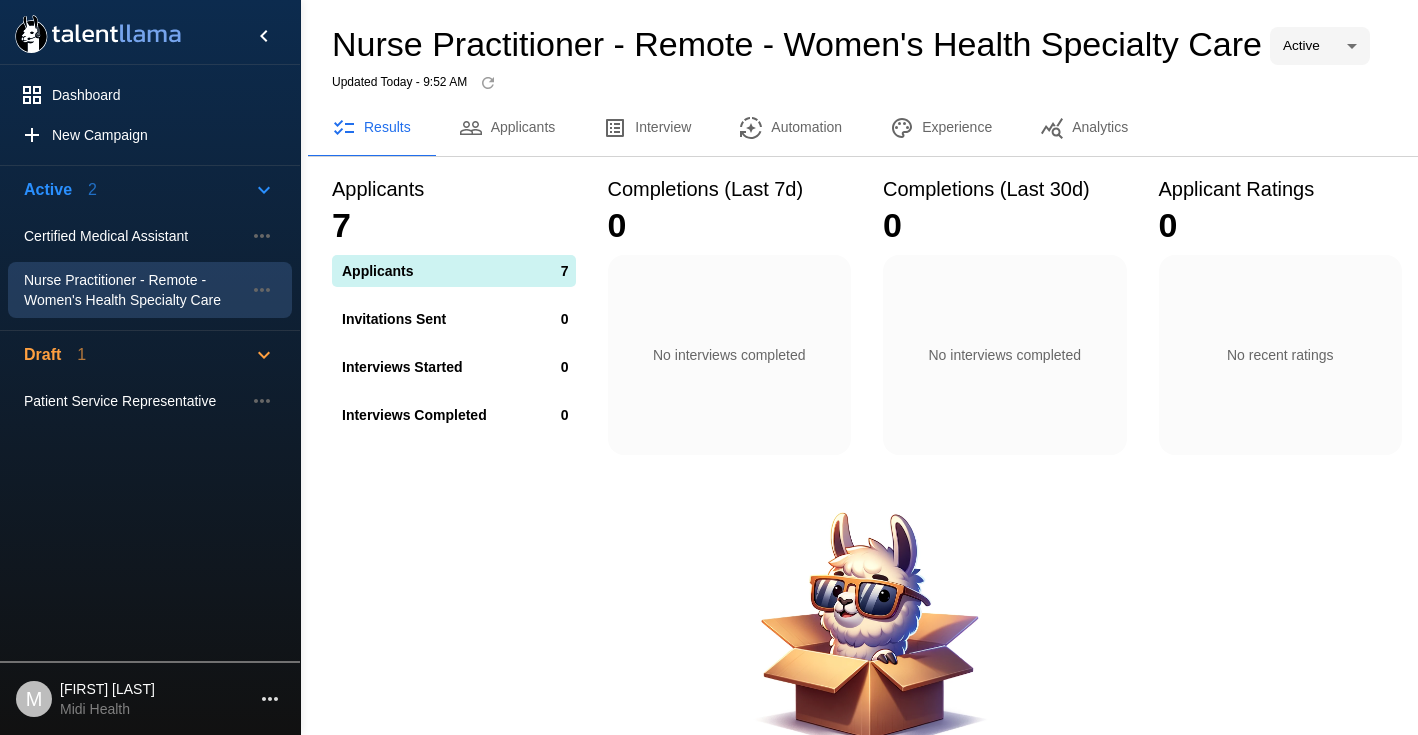click on "Applicants" at bounding box center [507, 128] 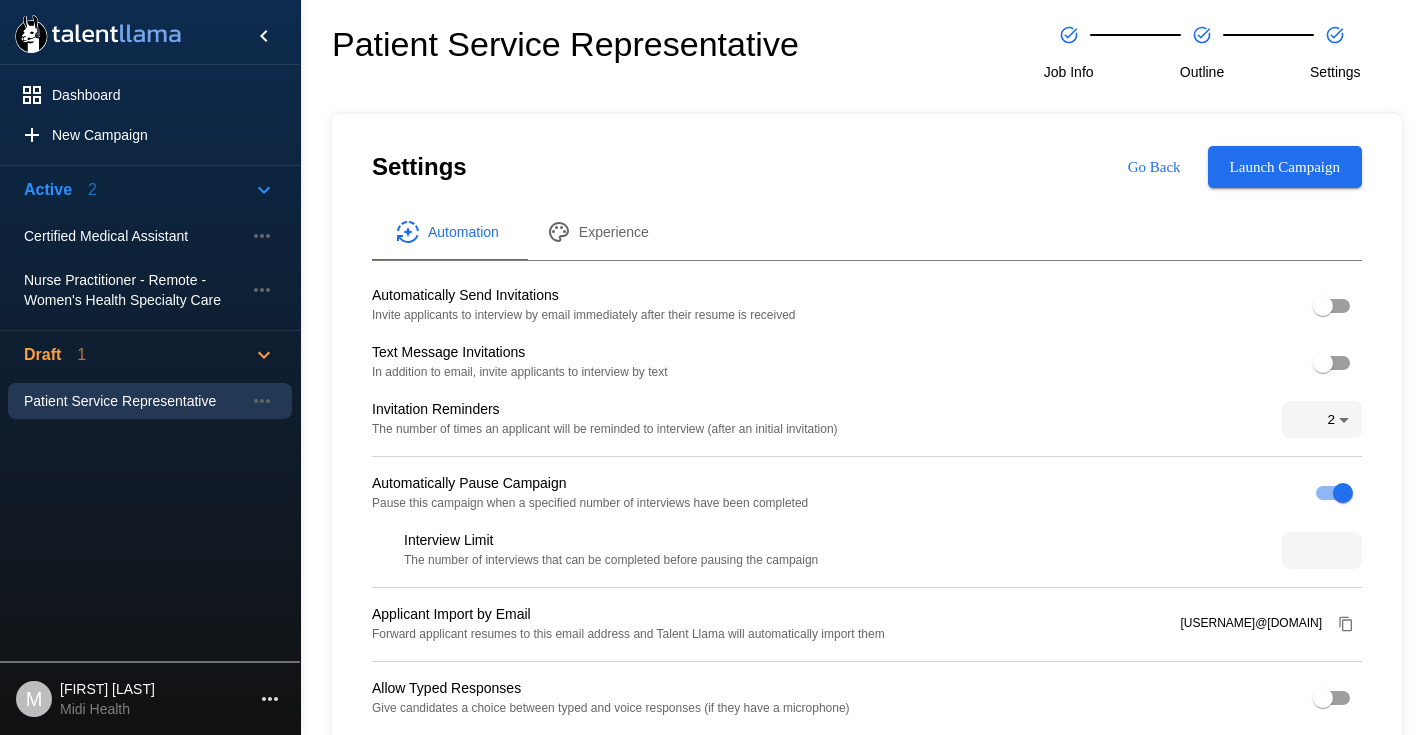 scroll, scrollTop: 0, scrollLeft: 0, axis: both 